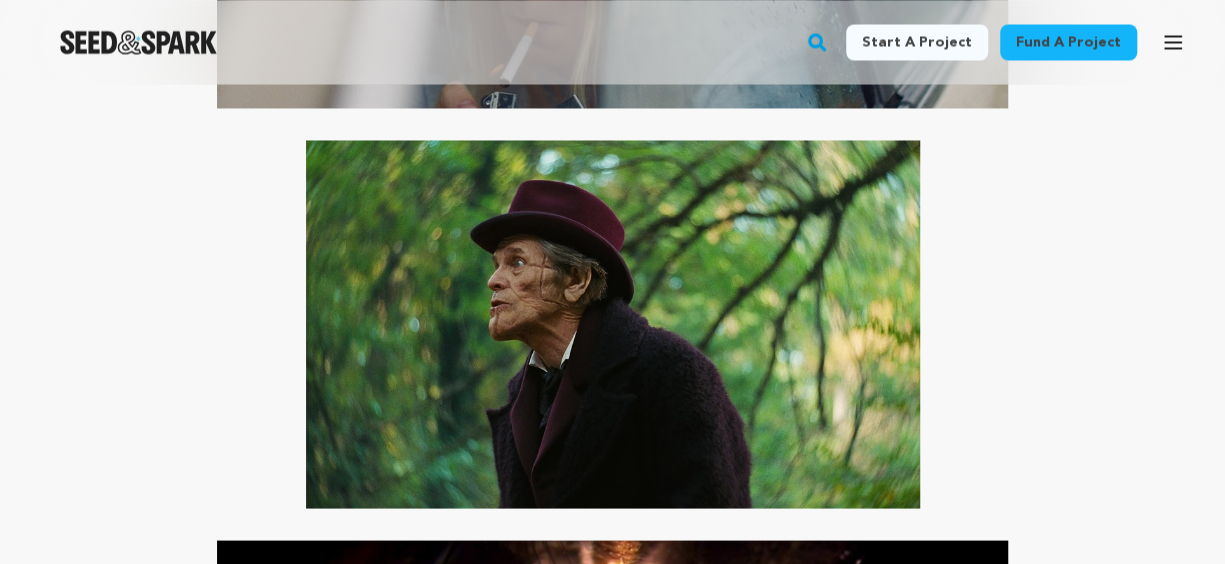 scroll, scrollTop: 5200, scrollLeft: 0, axis: vertical 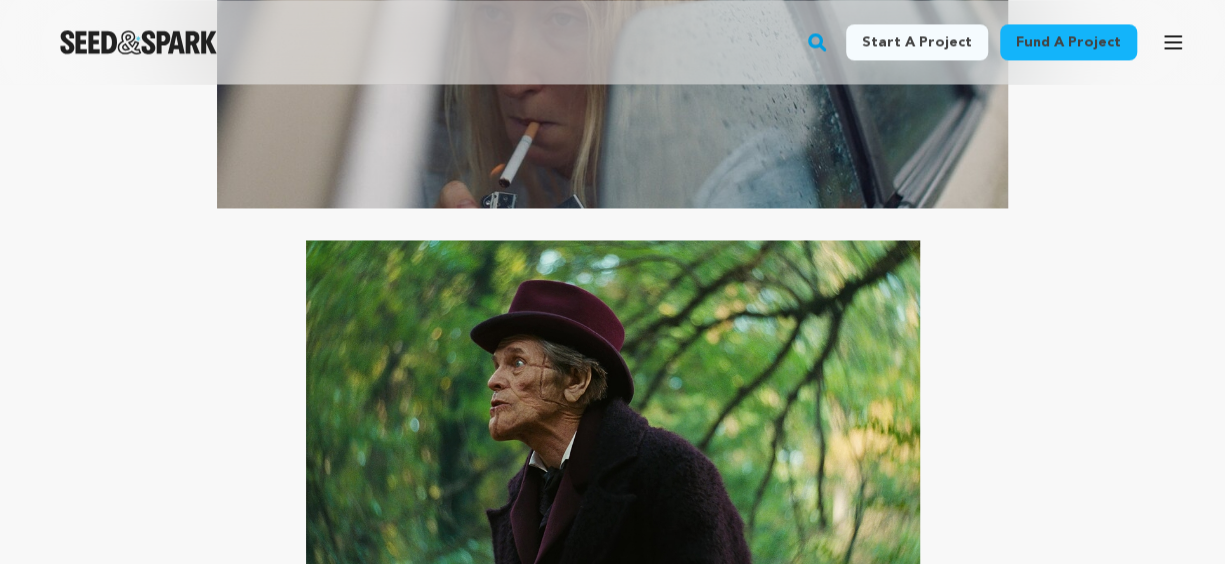 click at bounding box center [613, 424] 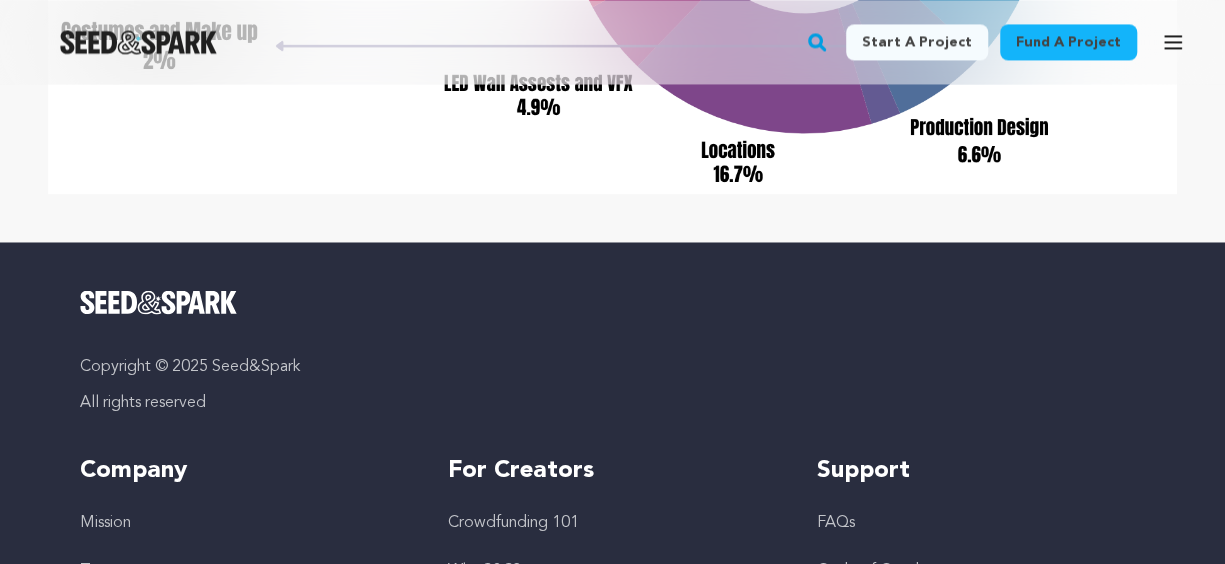 scroll, scrollTop: 9142, scrollLeft: 0, axis: vertical 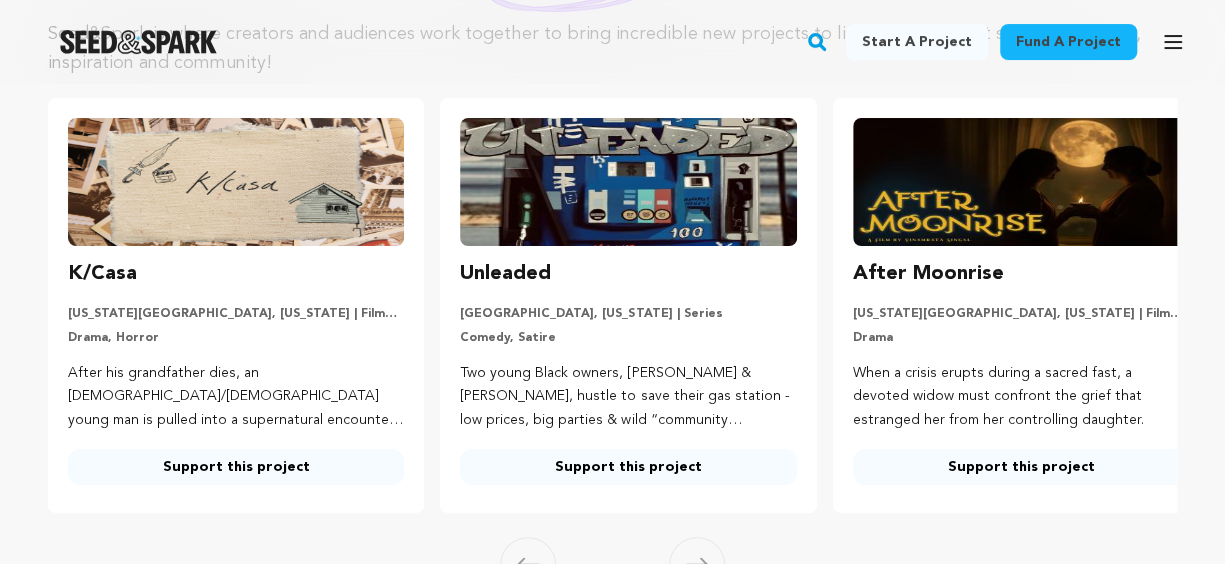 click at bounding box center (1021, 182) 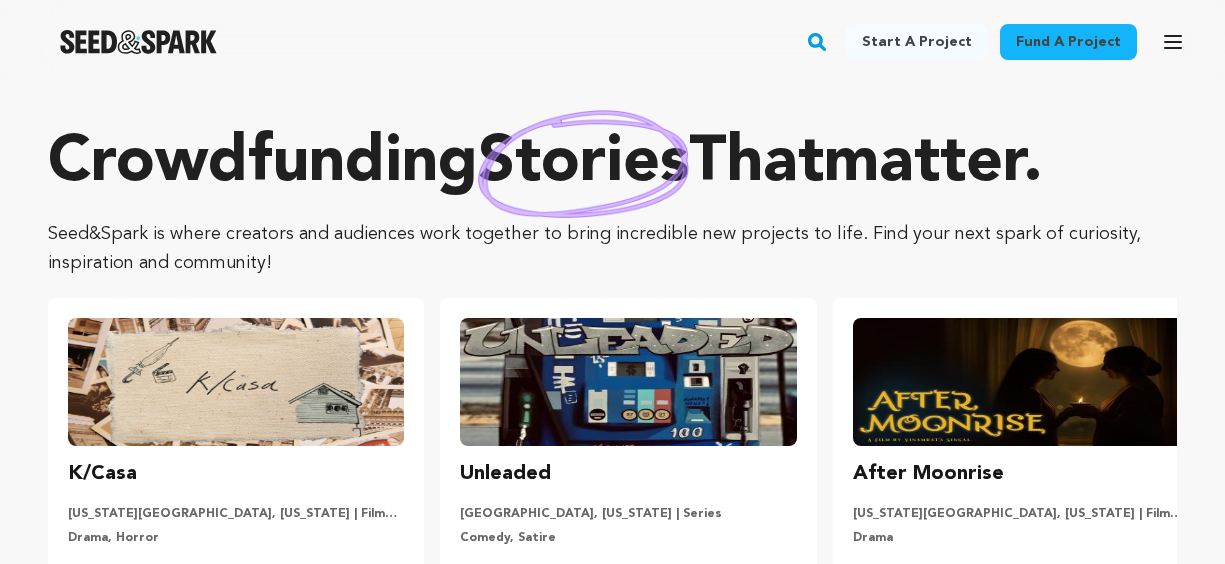 scroll, scrollTop: 200, scrollLeft: 0, axis: vertical 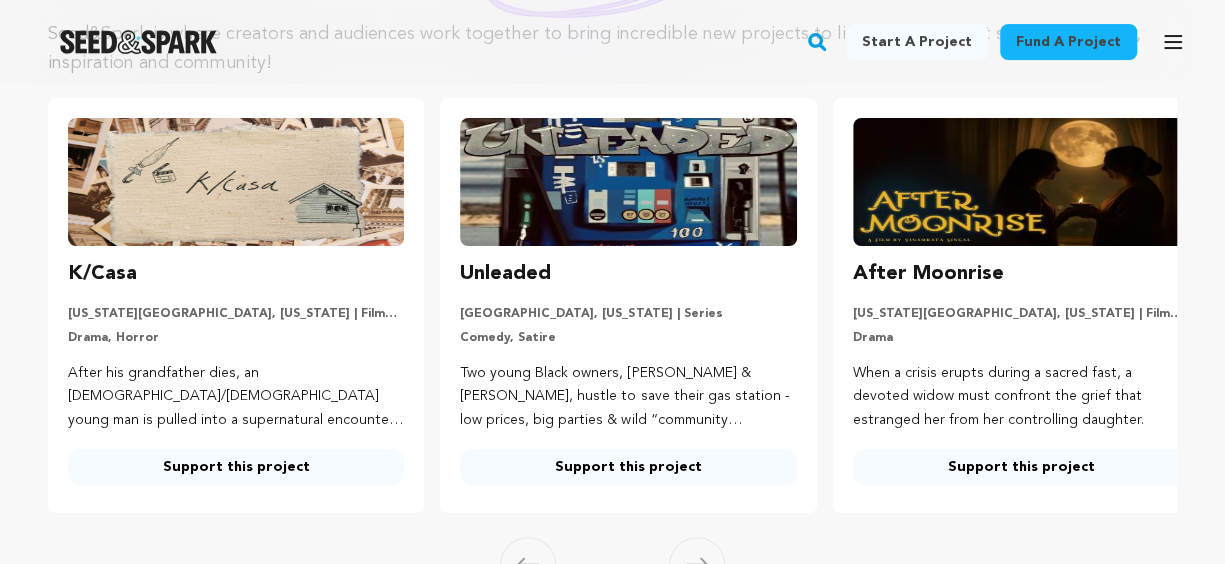 click on "Support this project" at bounding box center [236, 467] 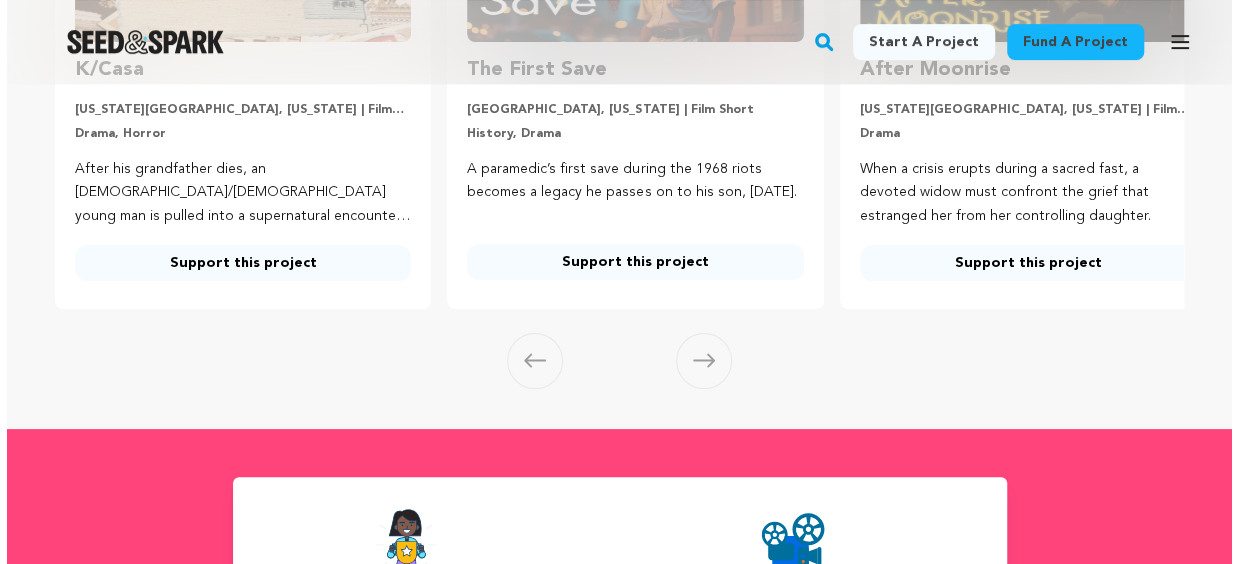 scroll, scrollTop: 600, scrollLeft: 0, axis: vertical 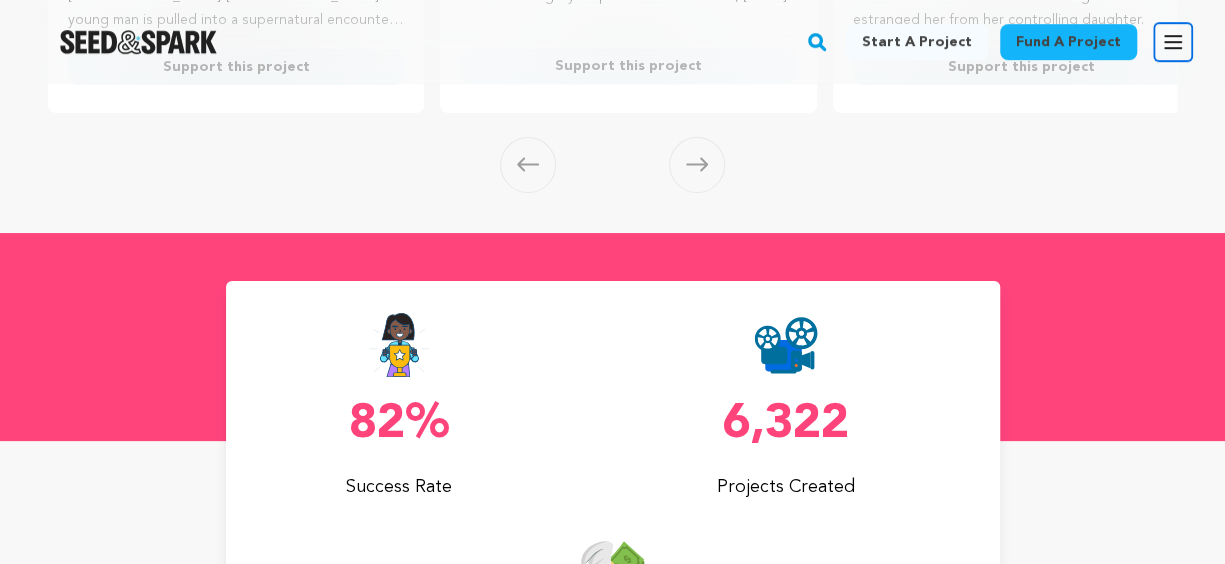 click 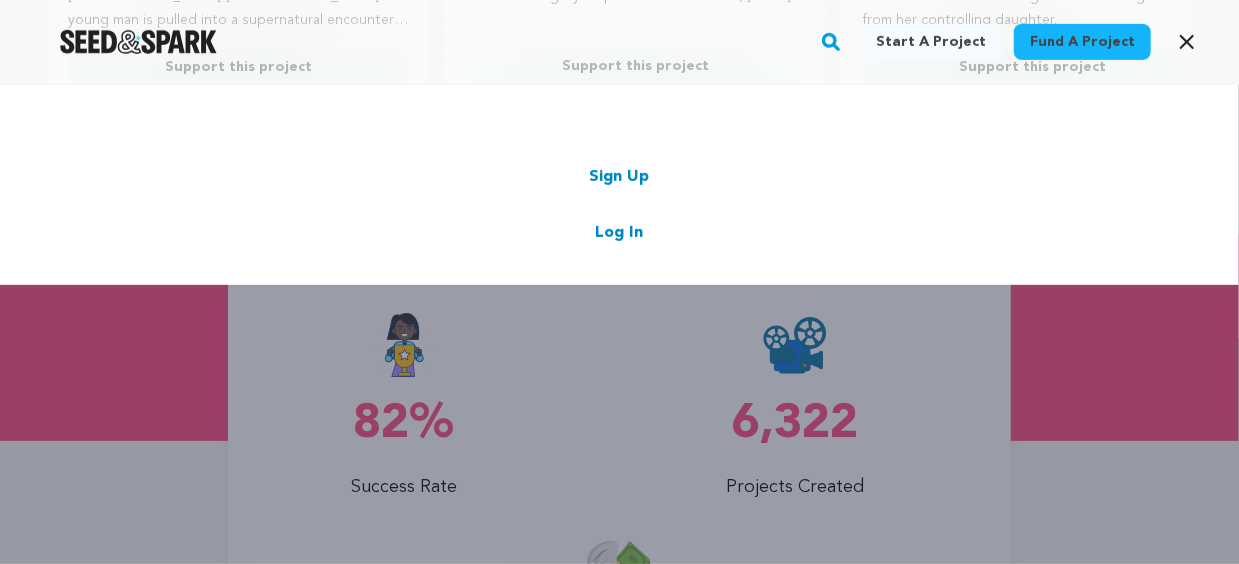 click on "Log In" at bounding box center (620, 233) 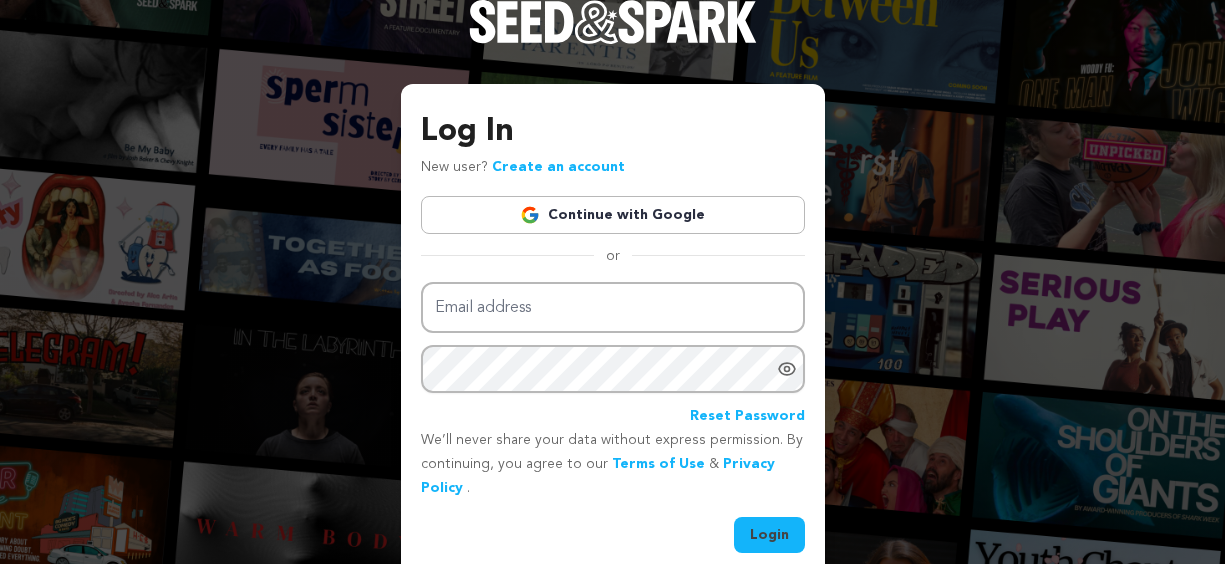 scroll, scrollTop: 0, scrollLeft: 0, axis: both 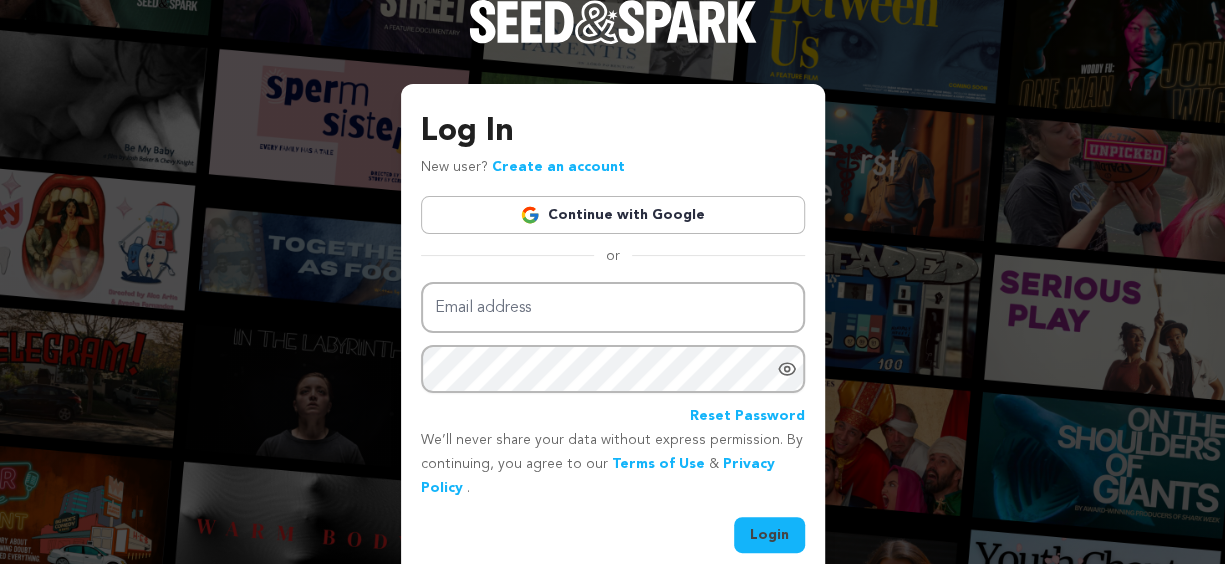 click on "Continue with Google" at bounding box center [613, 215] 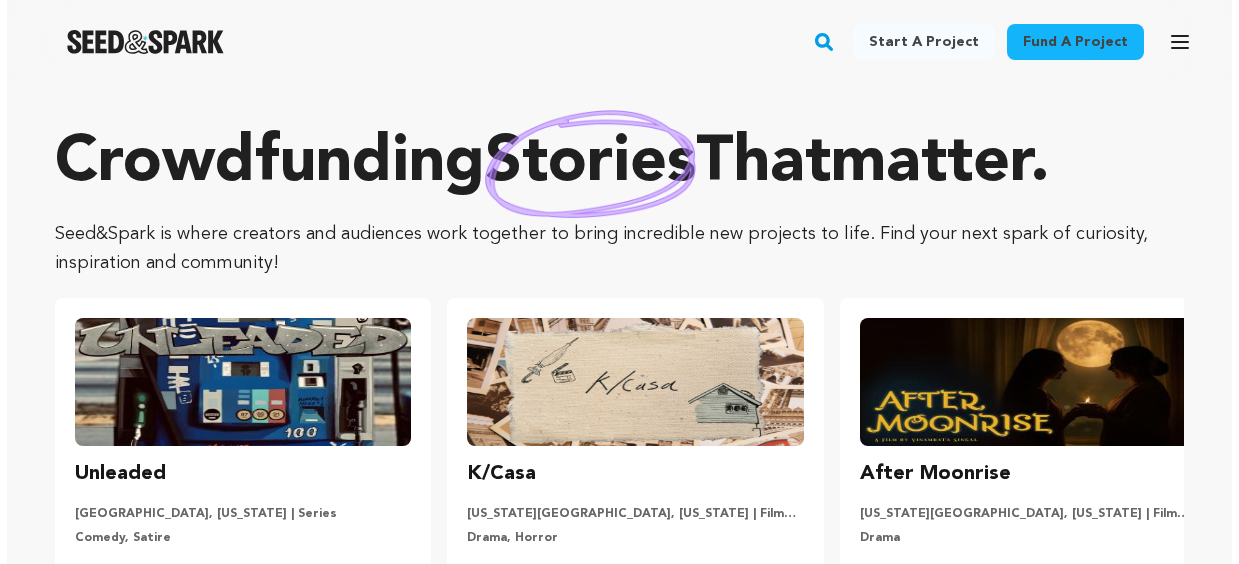 scroll, scrollTop: 0, scrollLeft: 0, axis: both 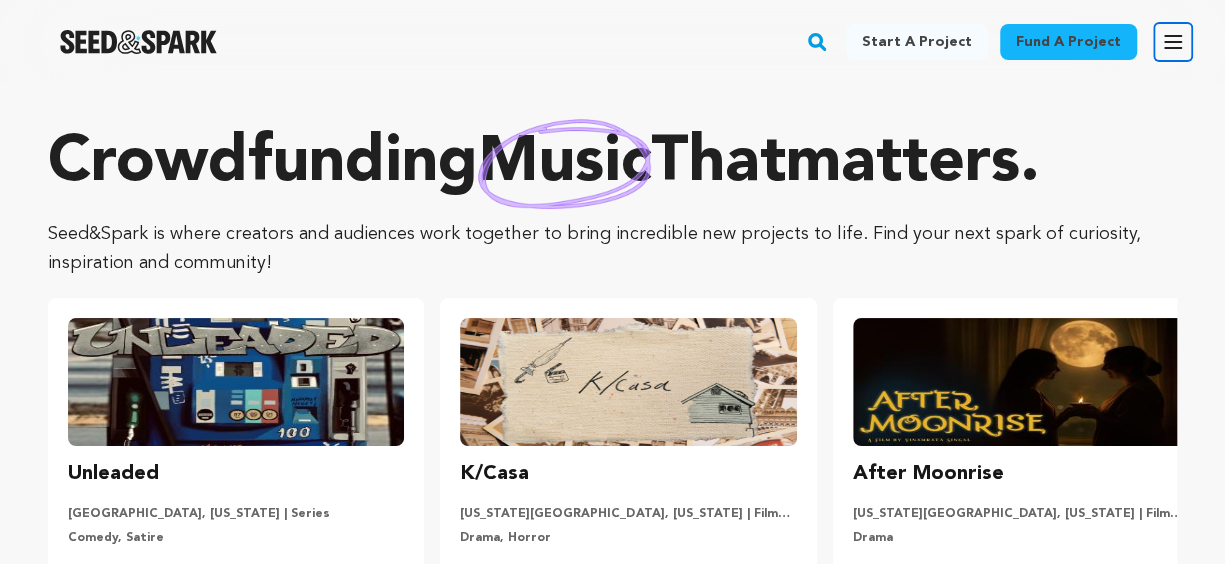 click 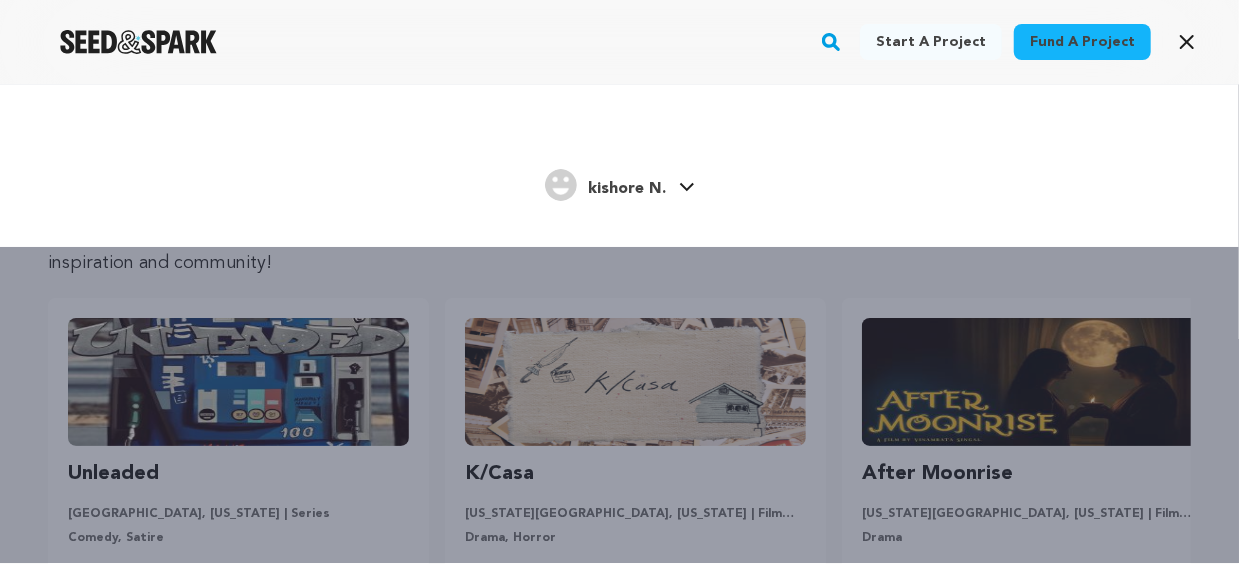 click on "kishore N." at bounding box center [628, 189] 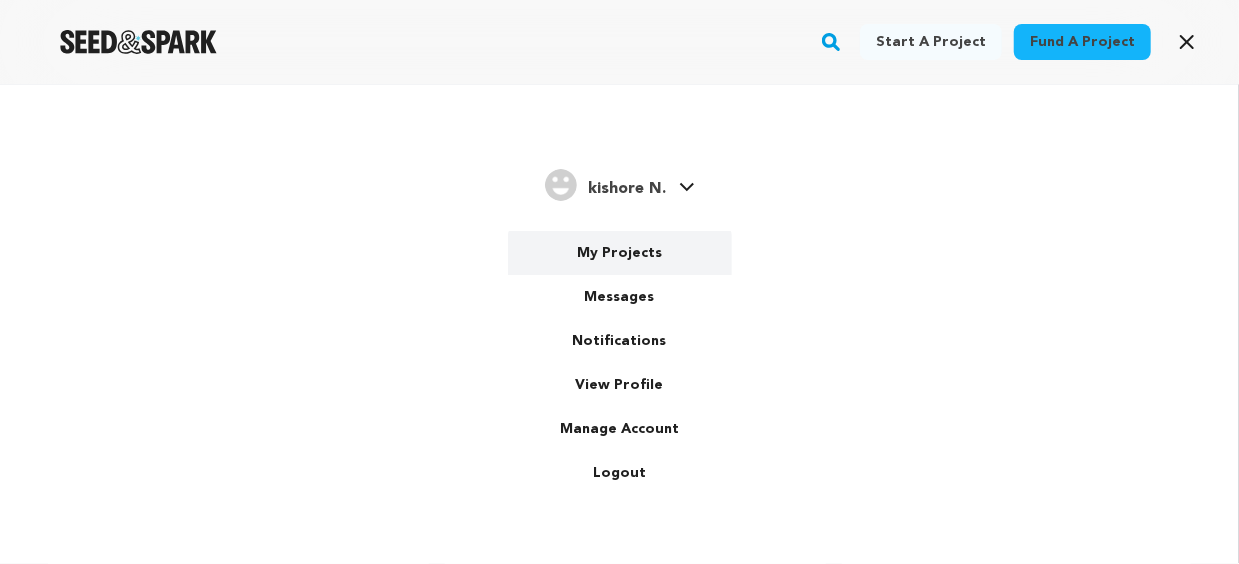click on "My Projects" at bounding box center (620, 253) 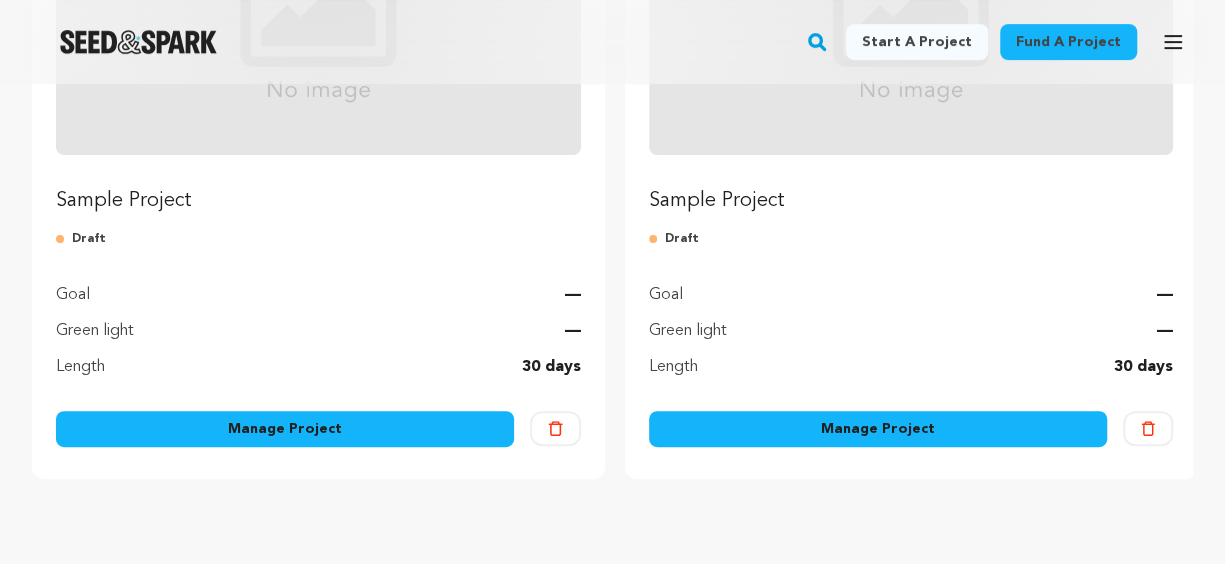 scroll, scrollTop: 500, scrollLeft: 0, axis: vertical 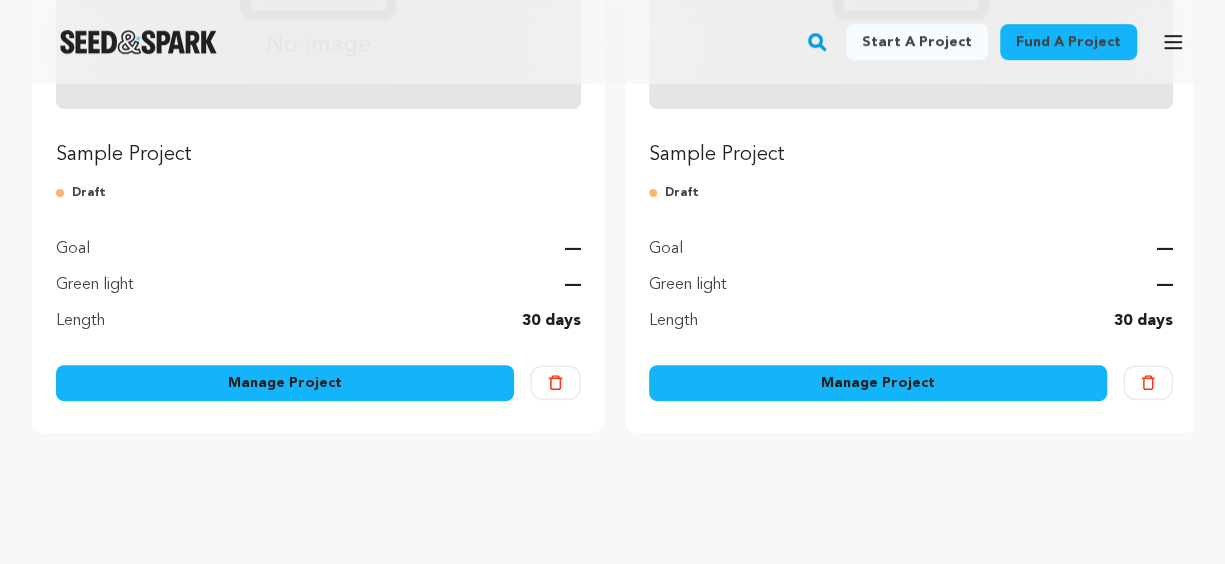 click on "Manage Project" at bounding box center (285, 383) 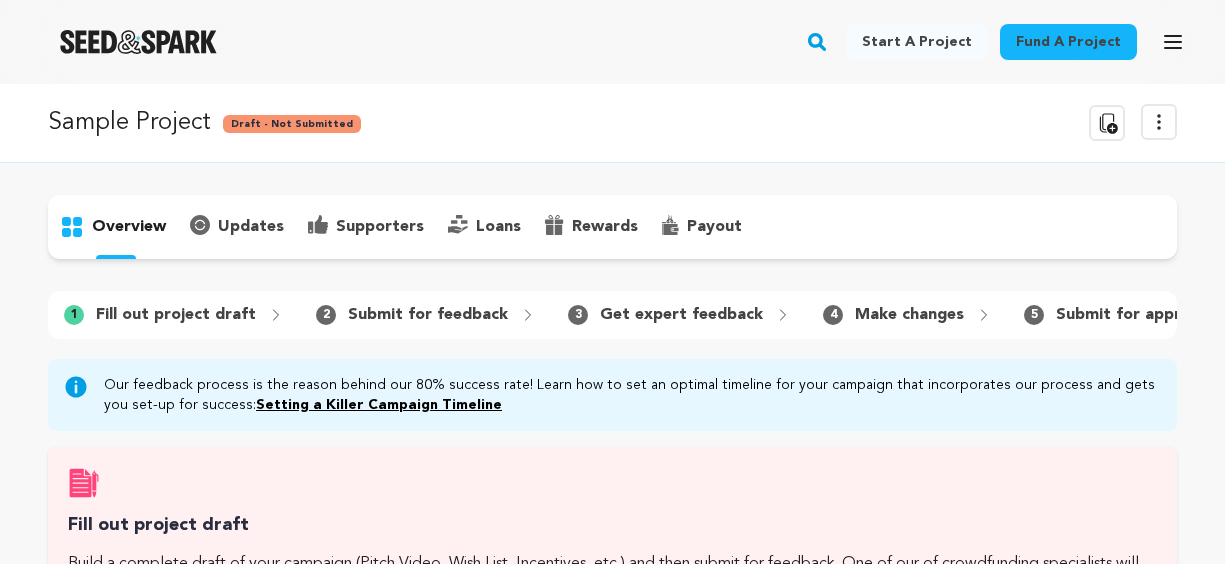 scroll, scrollTop: 0, scrollLeft: 0, axis: both 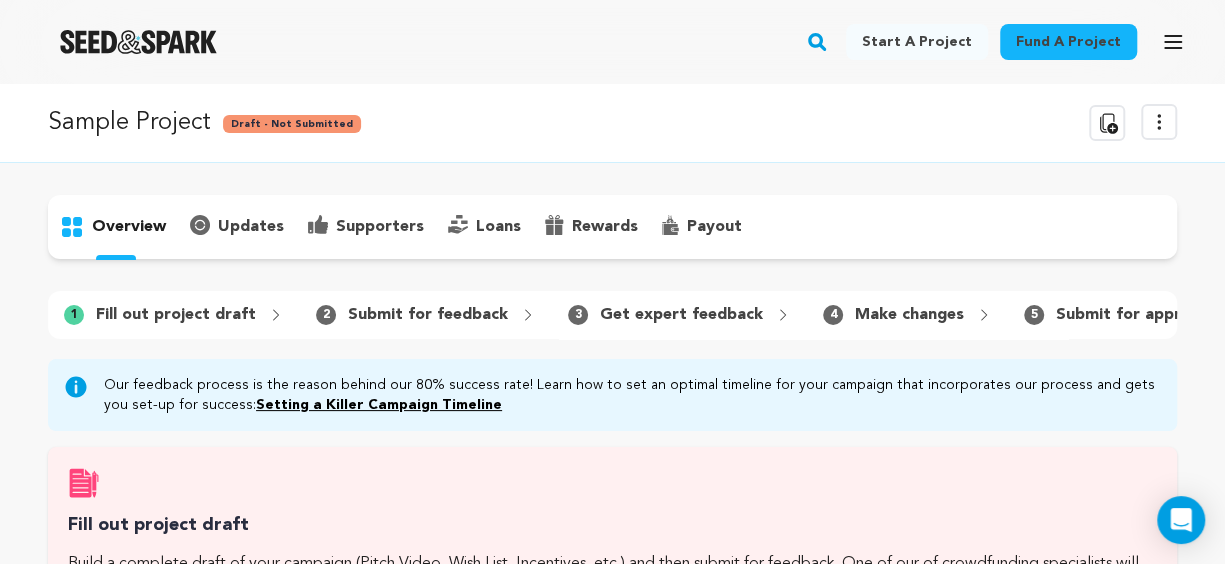 click 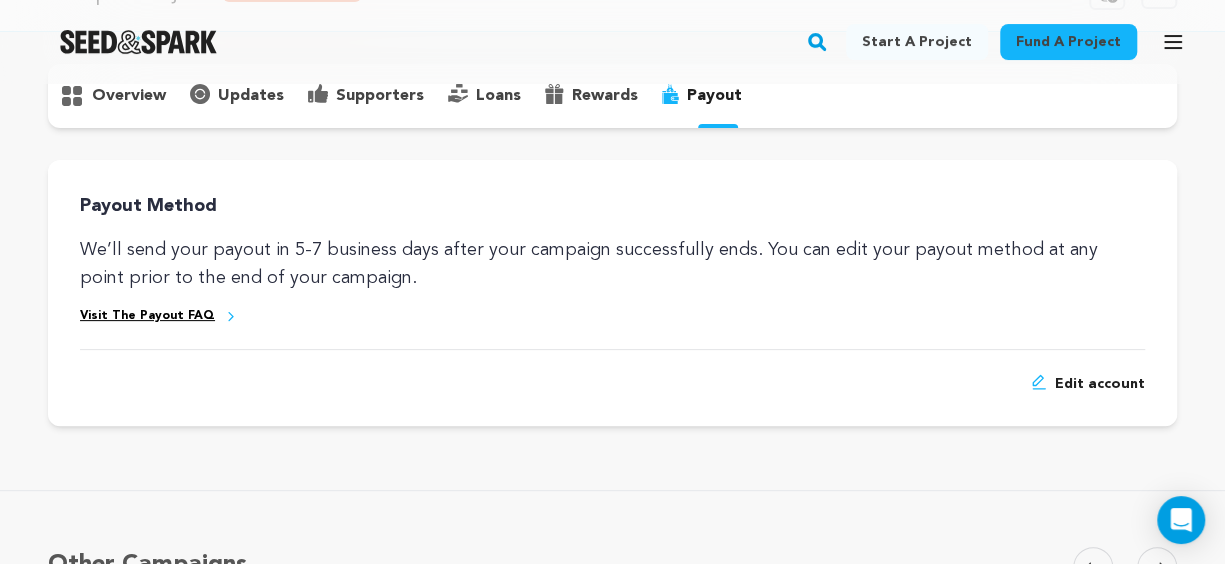 scroll, scrollTop: 100, scrollLeft: 0, axis: vertical 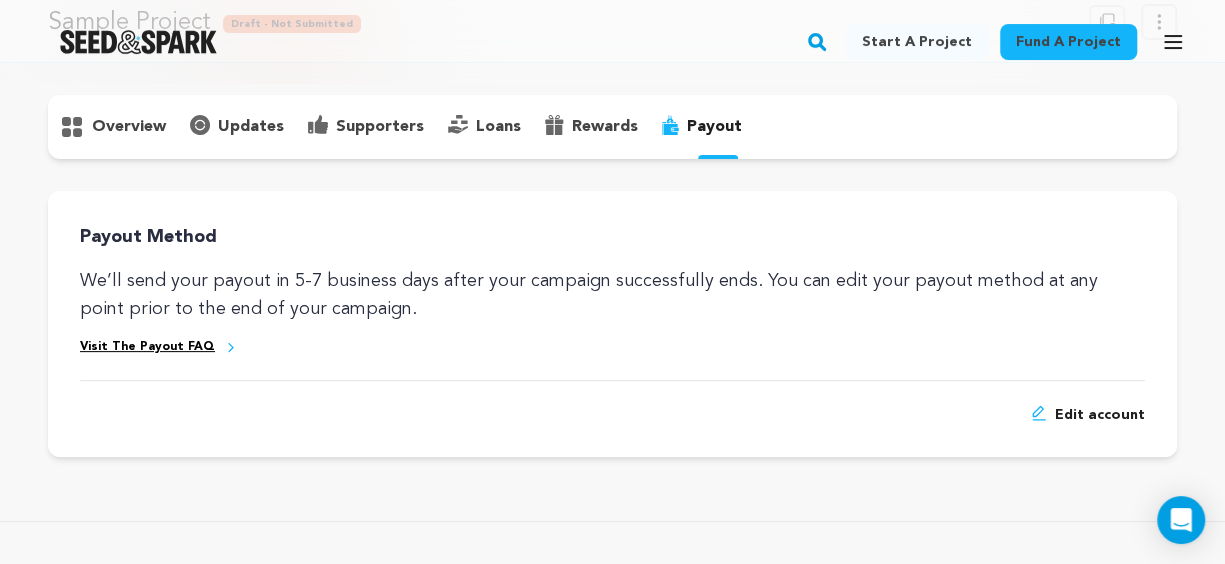 click on "rewards" at bounding box center (591, 127) 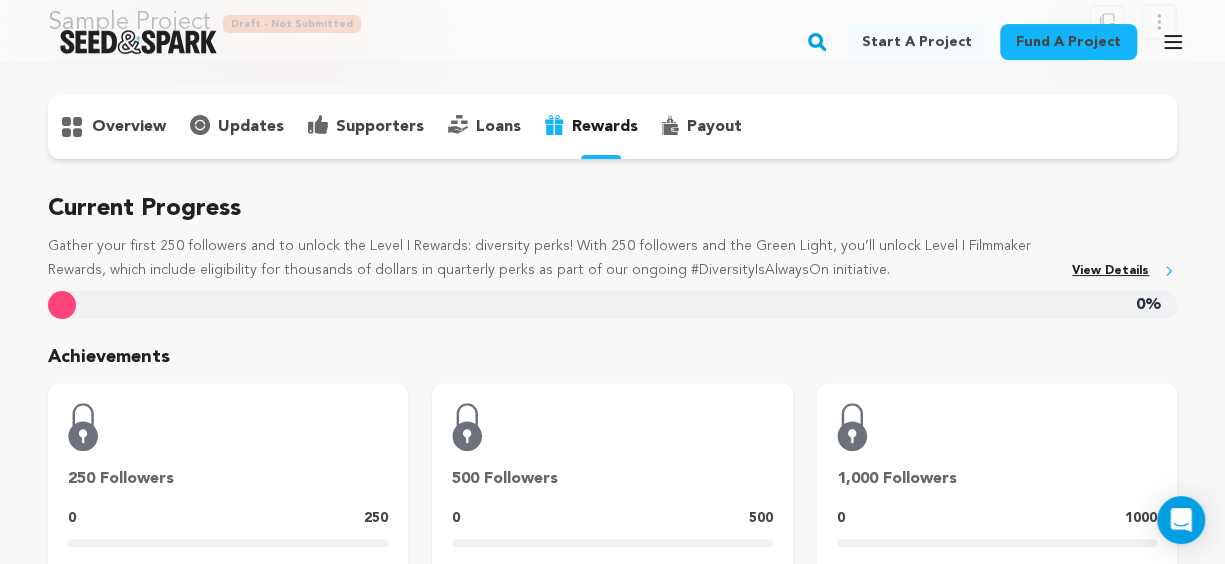 click on "loans" at bounding box center (484, 127) 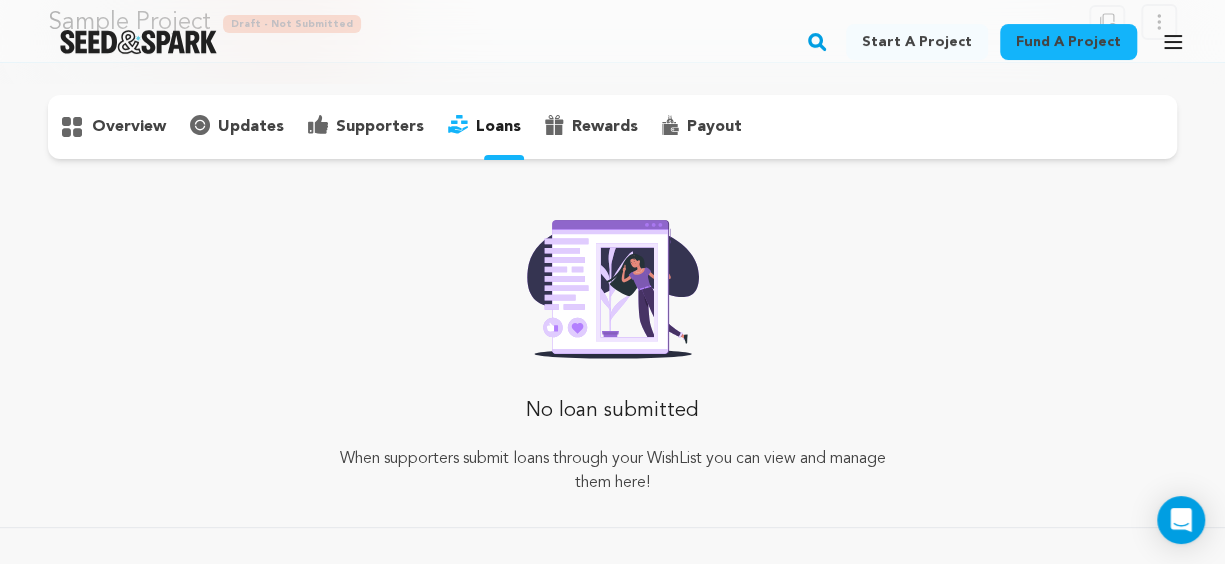 click on "rewards" at bounding box center [605, 127] 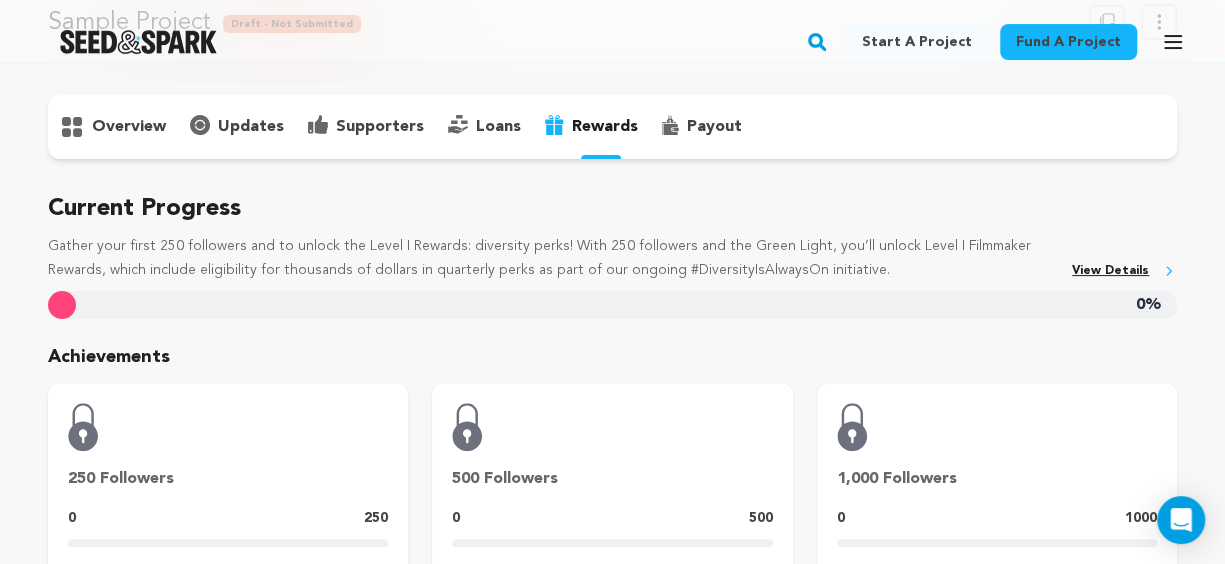 click on "supporters" at bounding box center (380, 127) 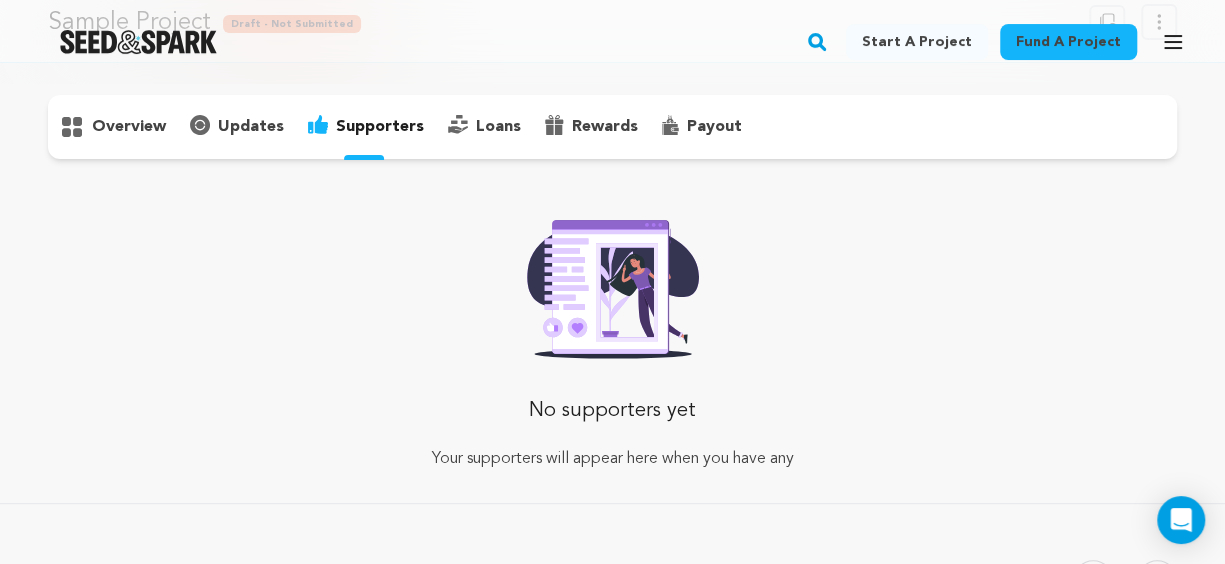 click 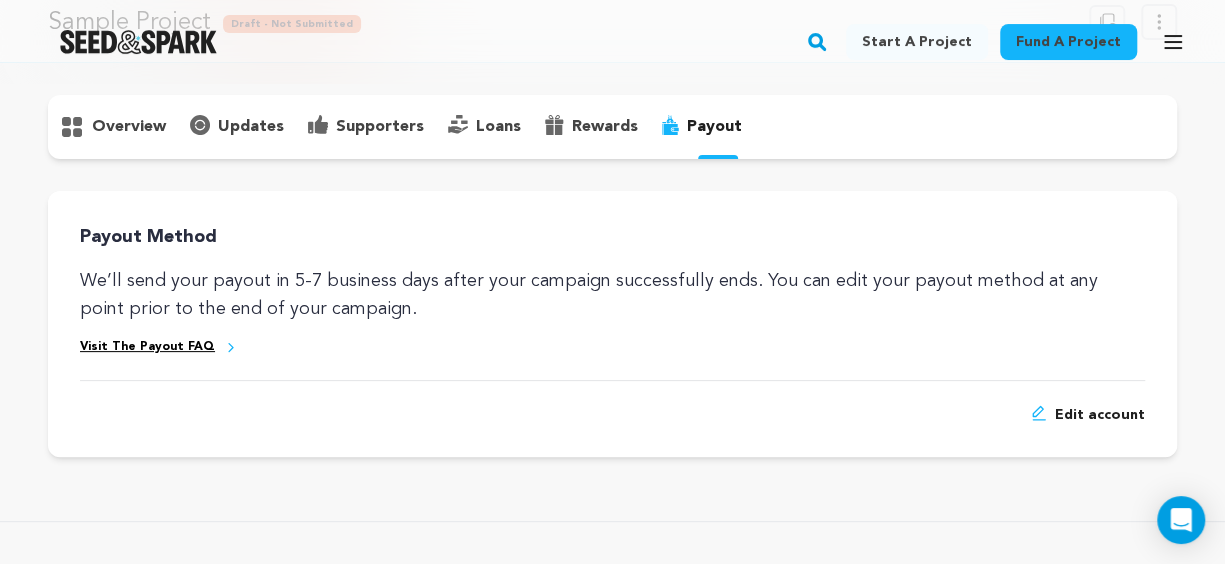 drag, startPoint x: 254, startPoint y: 121, endPoint x: 215, endPoint y: 127, distance: 39.45884 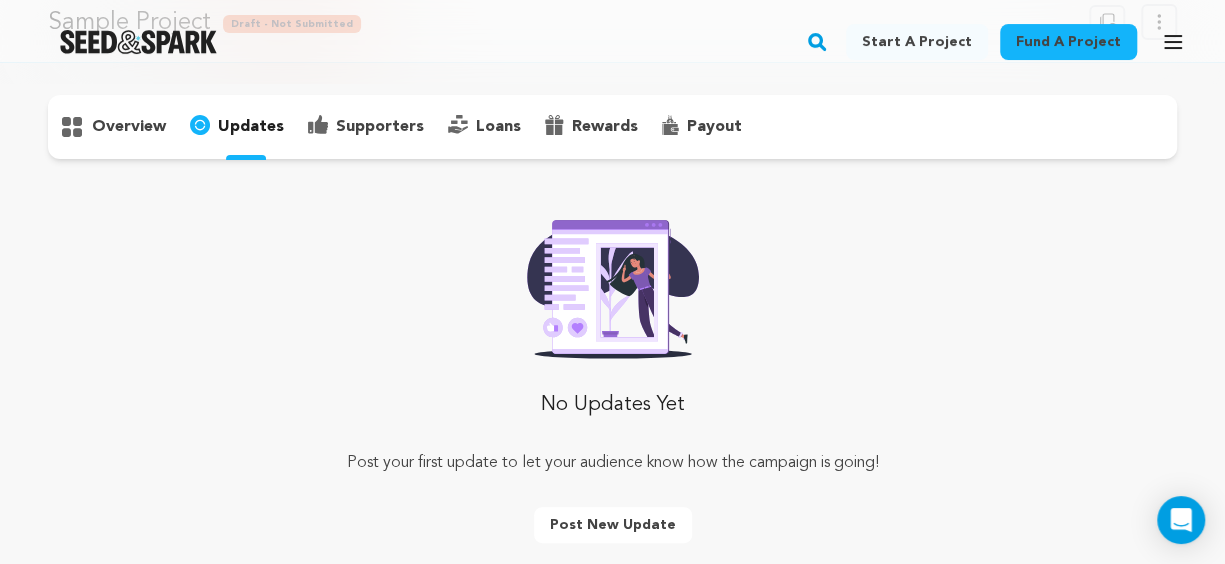 click on "overview" at bounding box center [129, 127] 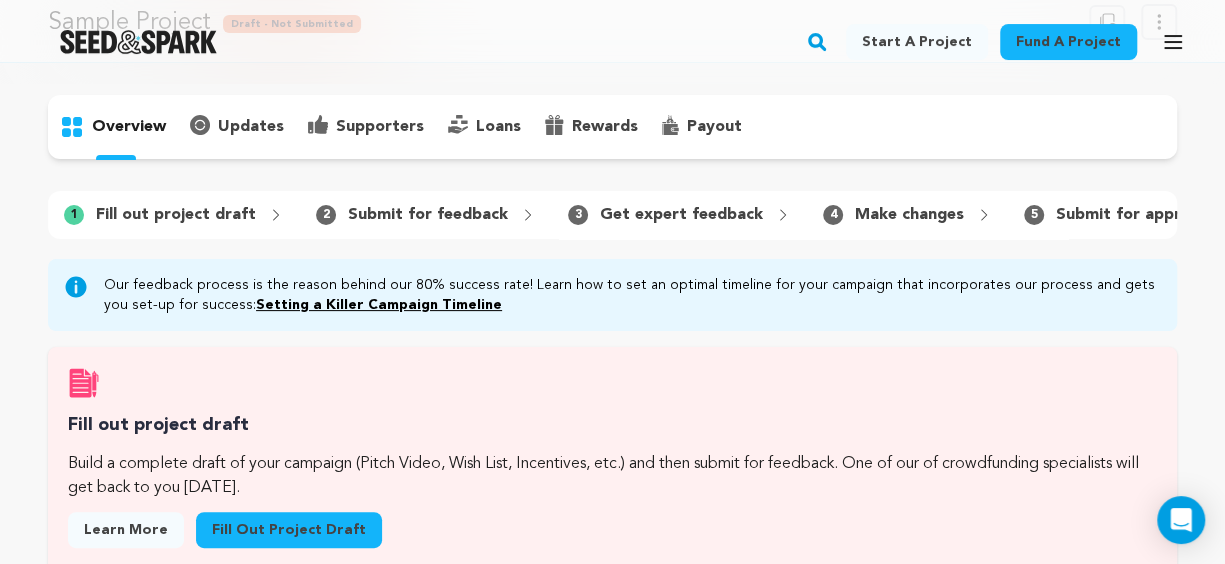 click on "5
Submit for approval" at bounding box center (1132, 215) 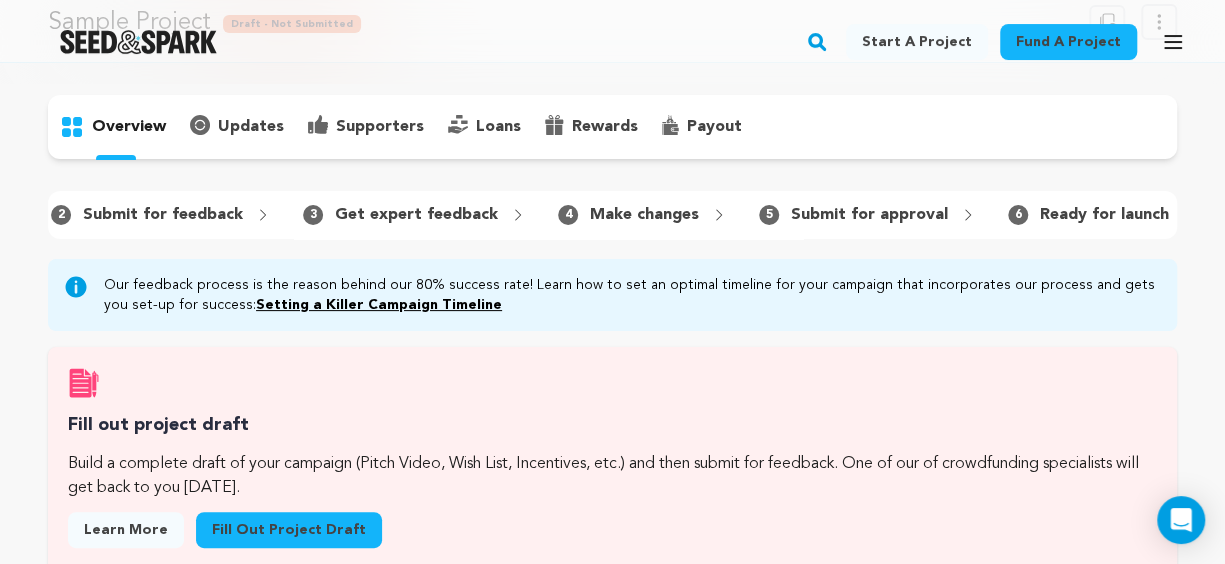 scroll, scrollTop: 0, scrollLeft: 273, axis: horizontal 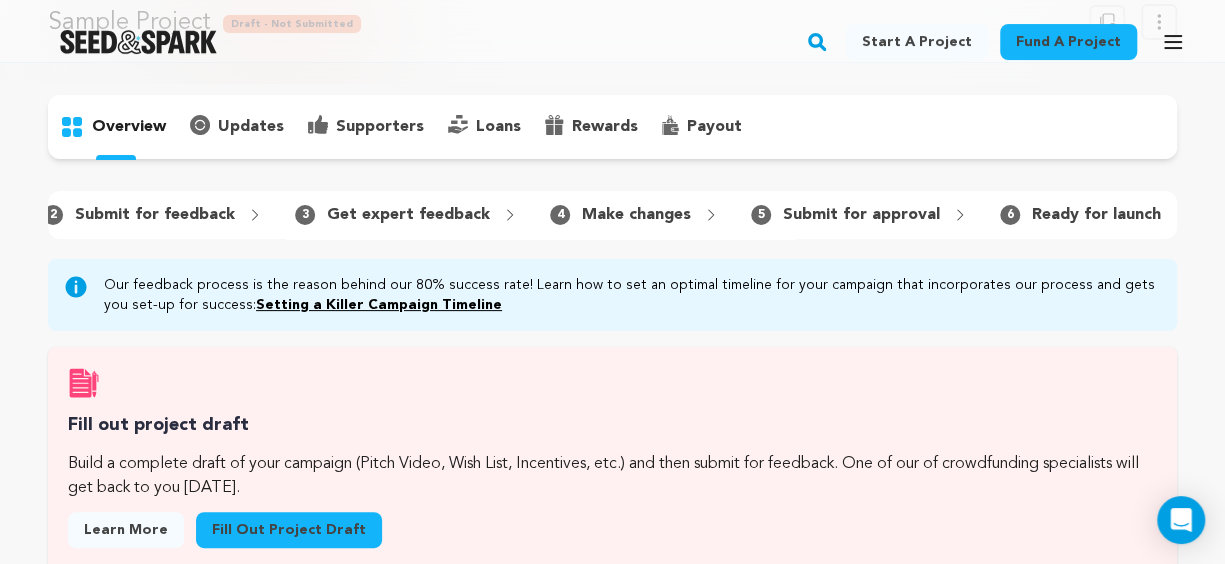 click on "Ready for launch" at bounding box center (1096, 215) 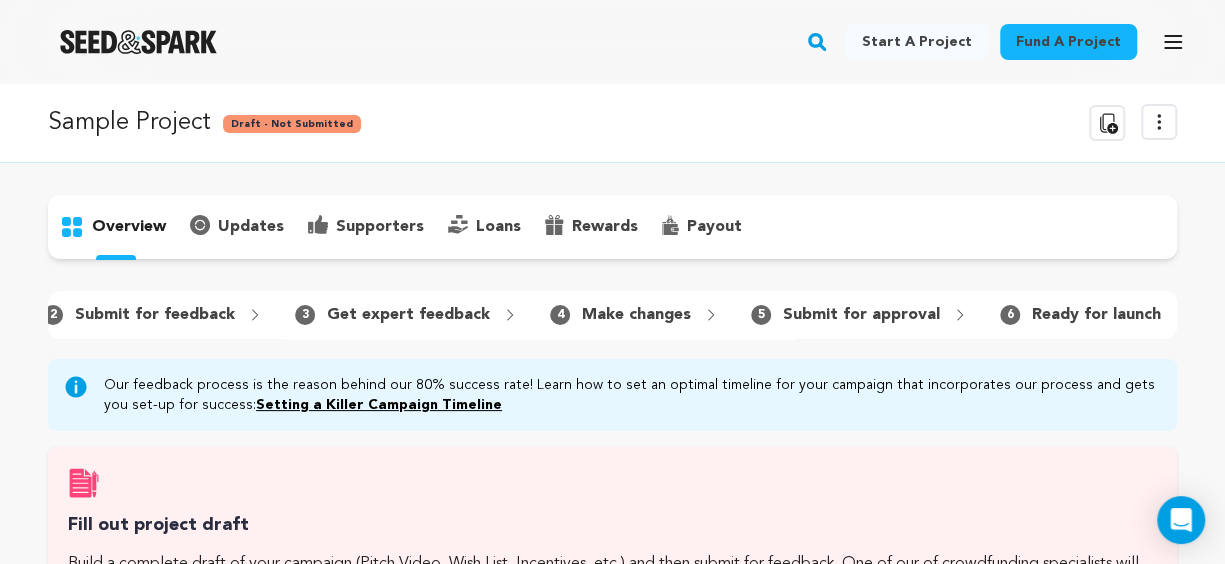 scroll, scrollTop: 200, scrollLeft: 0, axis: vertical 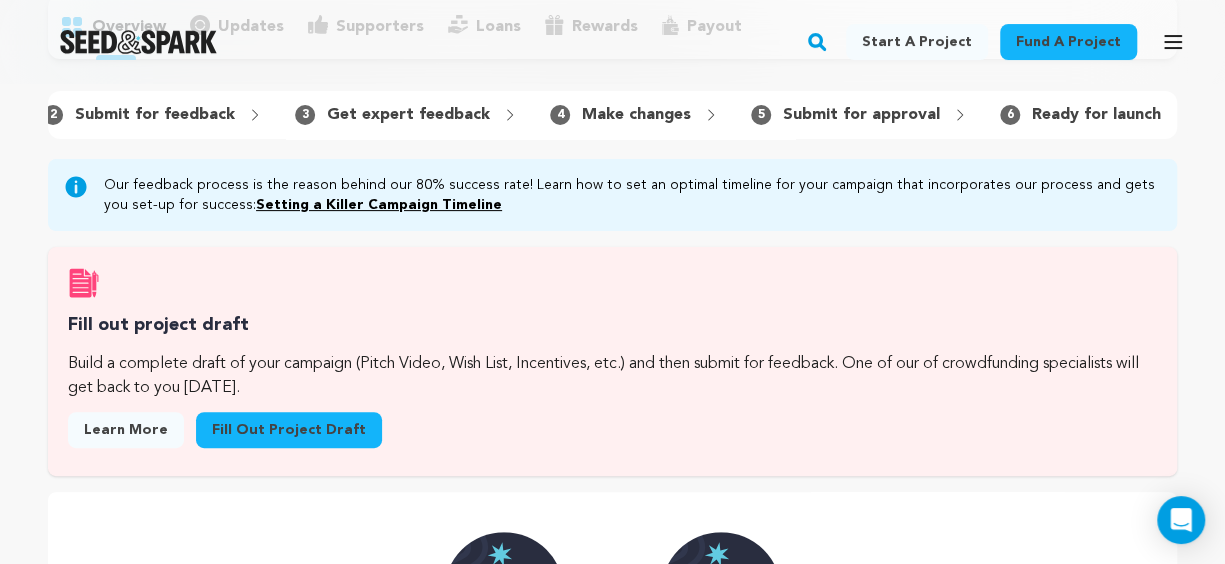 click on "Fill out project draft" at bounding box center [289, 430] 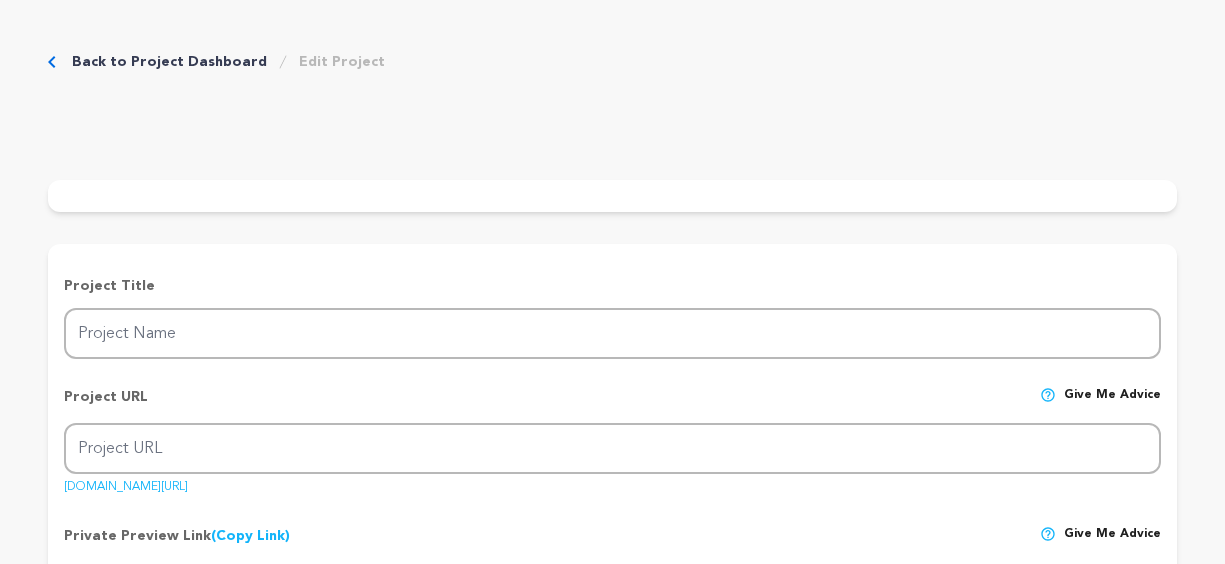scroll, scrollTop: 0, scrollLeft: 0, axis: both 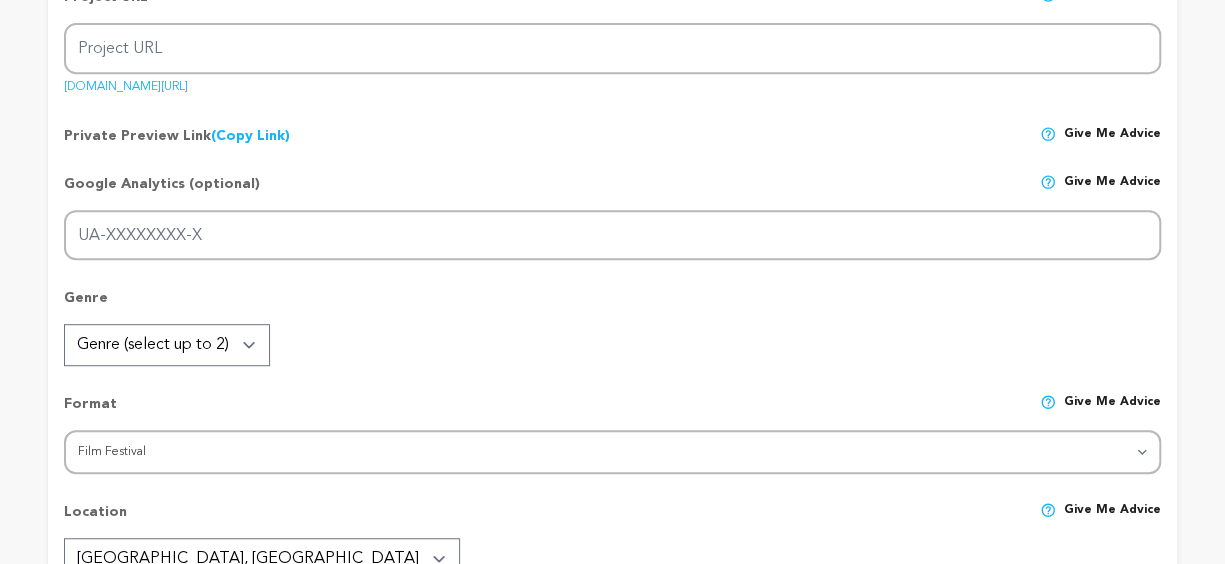type on "Sample Project" 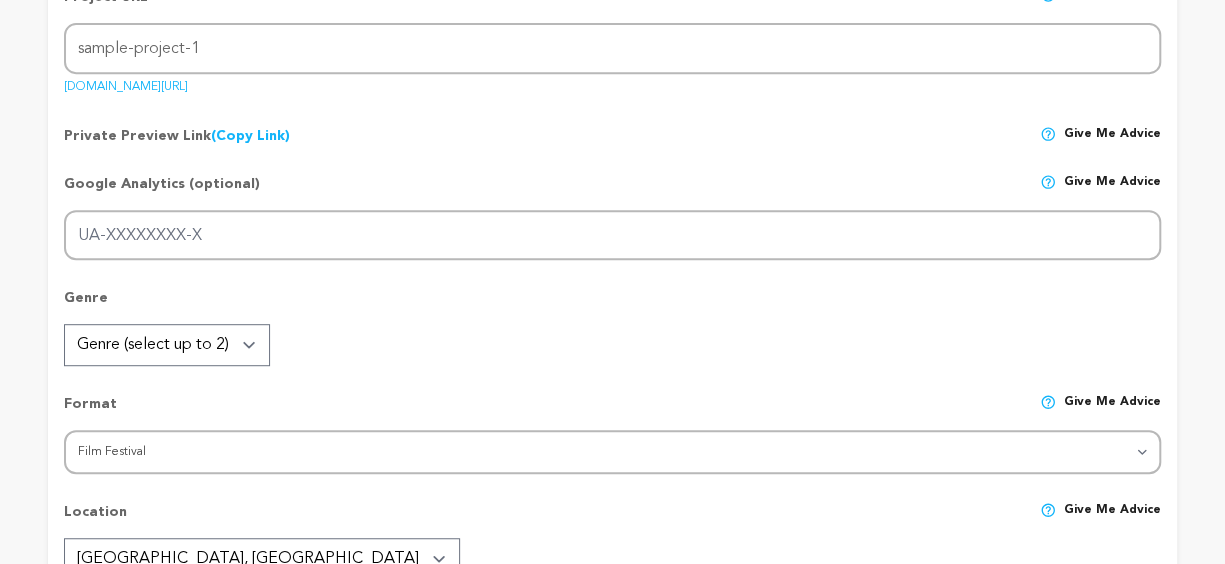 type 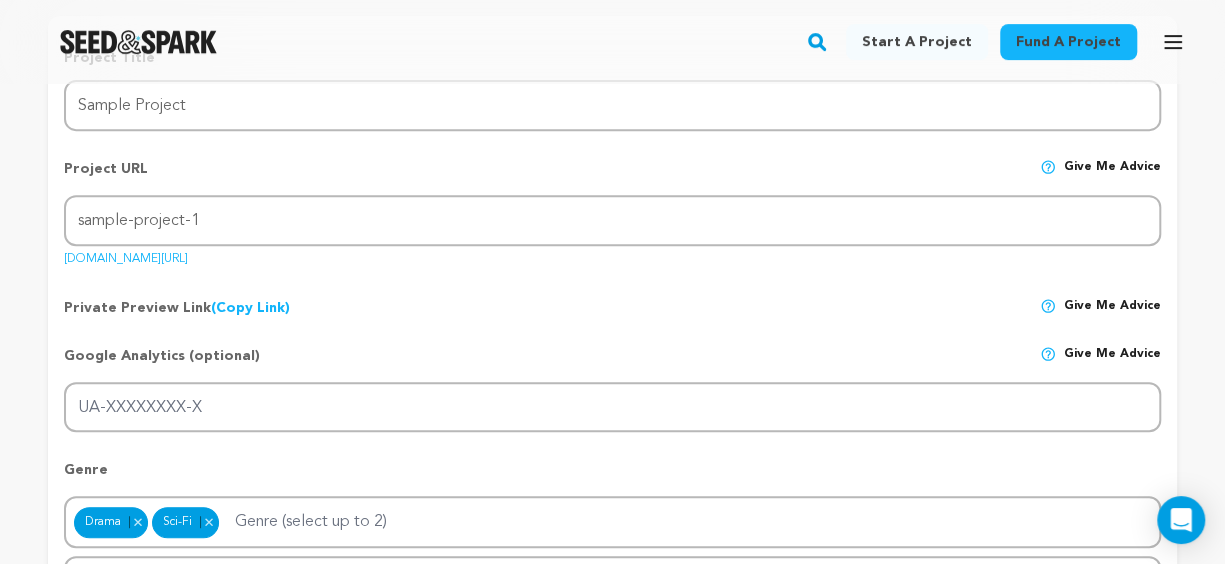 scroll, scrollTop: 0, scrollLeft: 0, axis: both 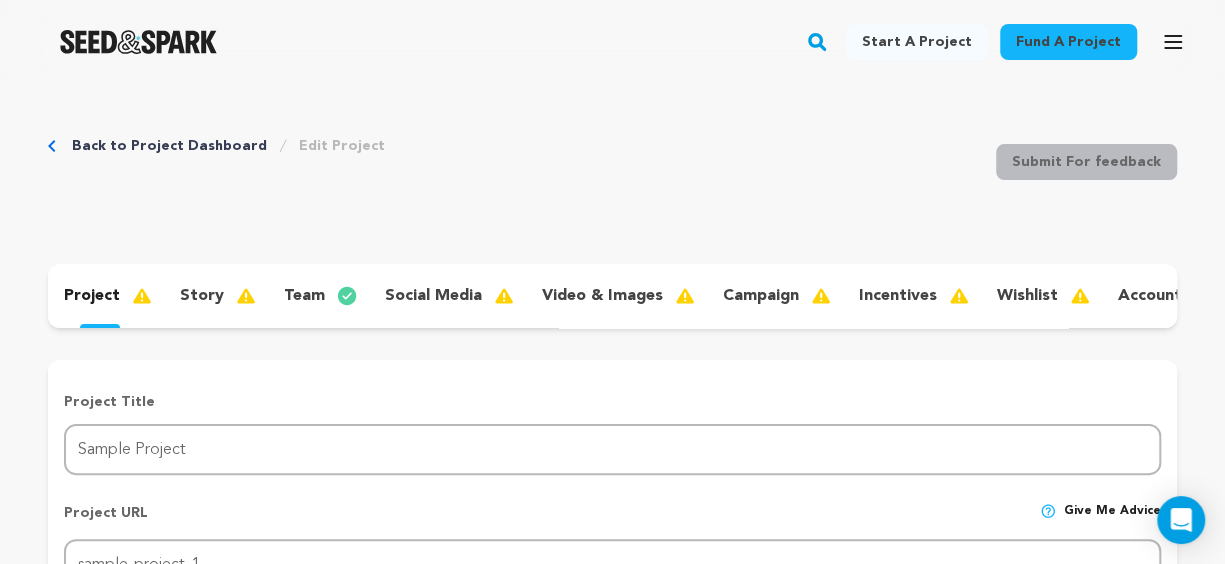 drag, startPoint x: 685, startPoint y: 318, endPoint x: 659, endPoint y: -108, distance: 426.7927 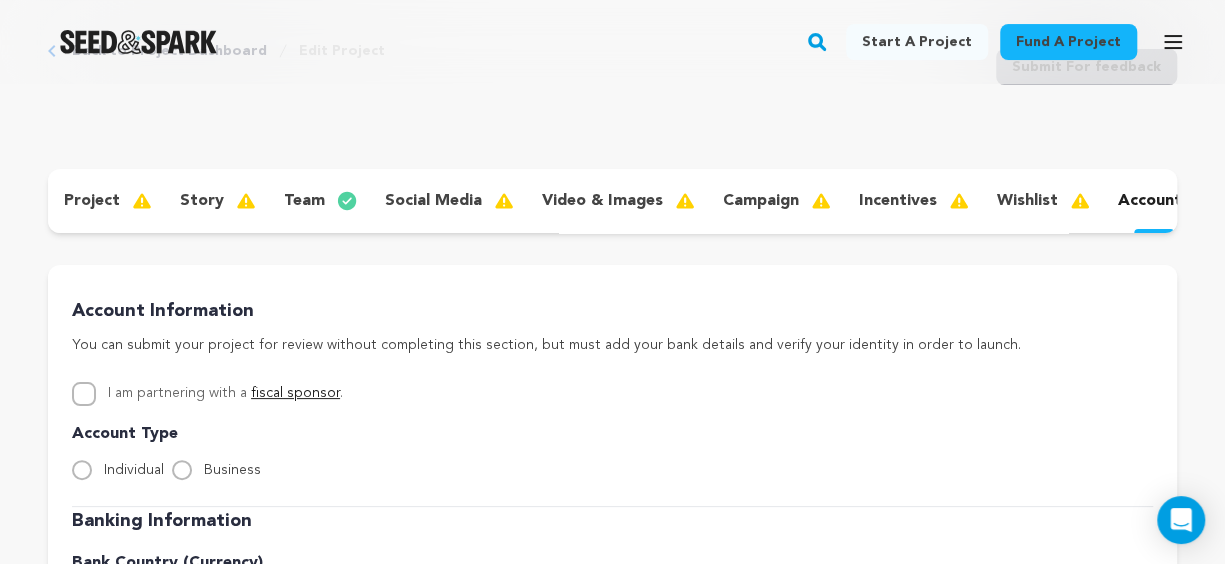scroll, scrollTop: 0, scrollLeft: 0, axis: both 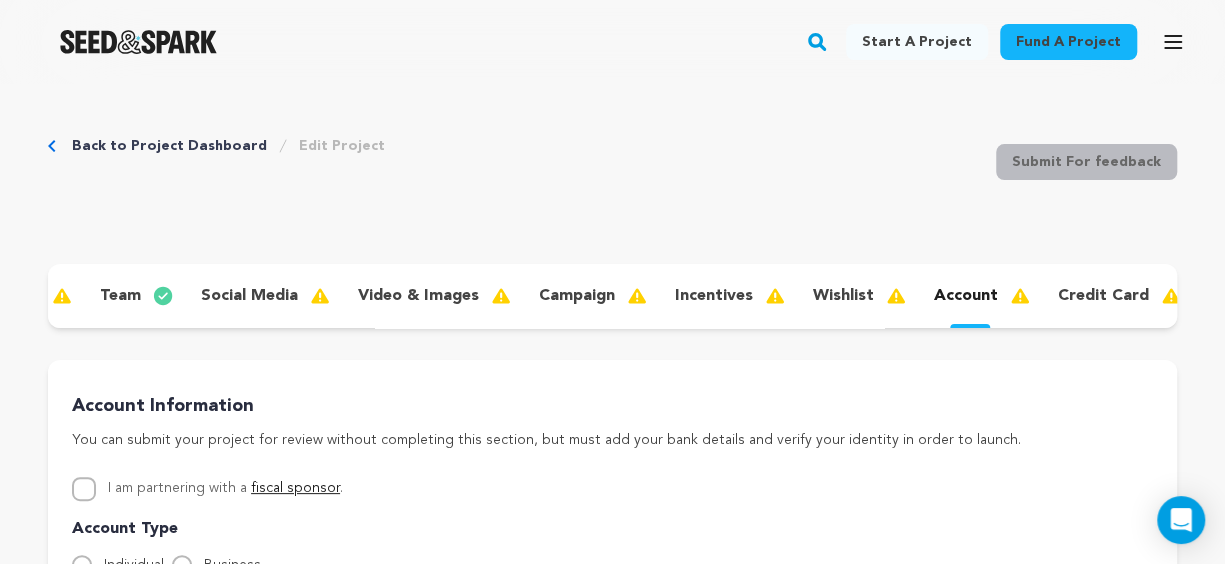 click on "credit card" at bounding box center [1103, 296] 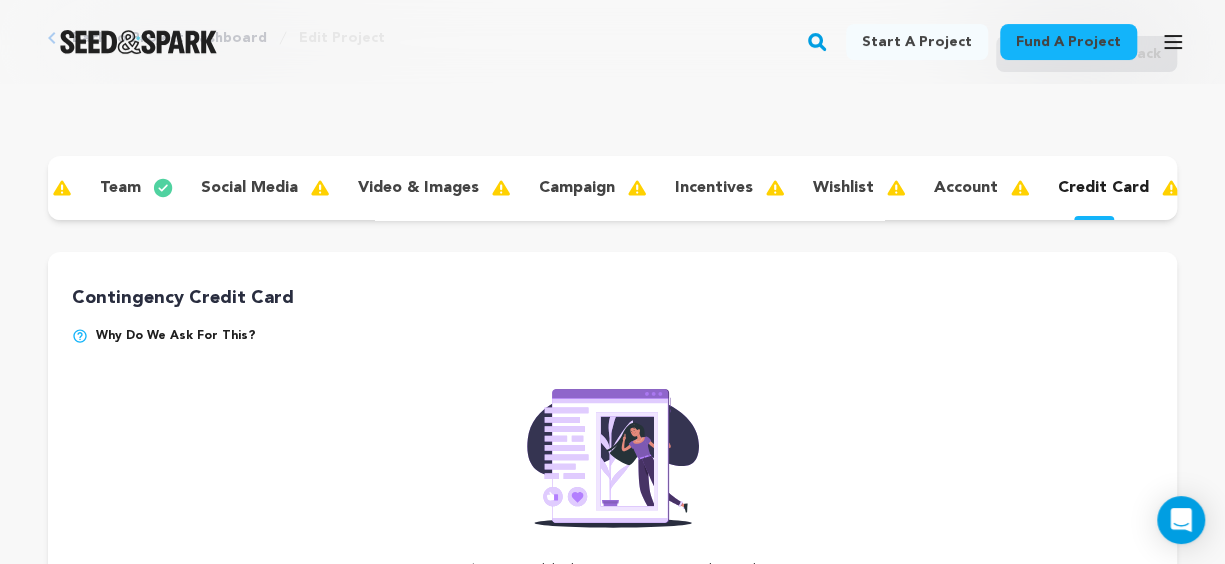 scroll, scrollTop: 100, scrollLeft: 0, axis: vertical 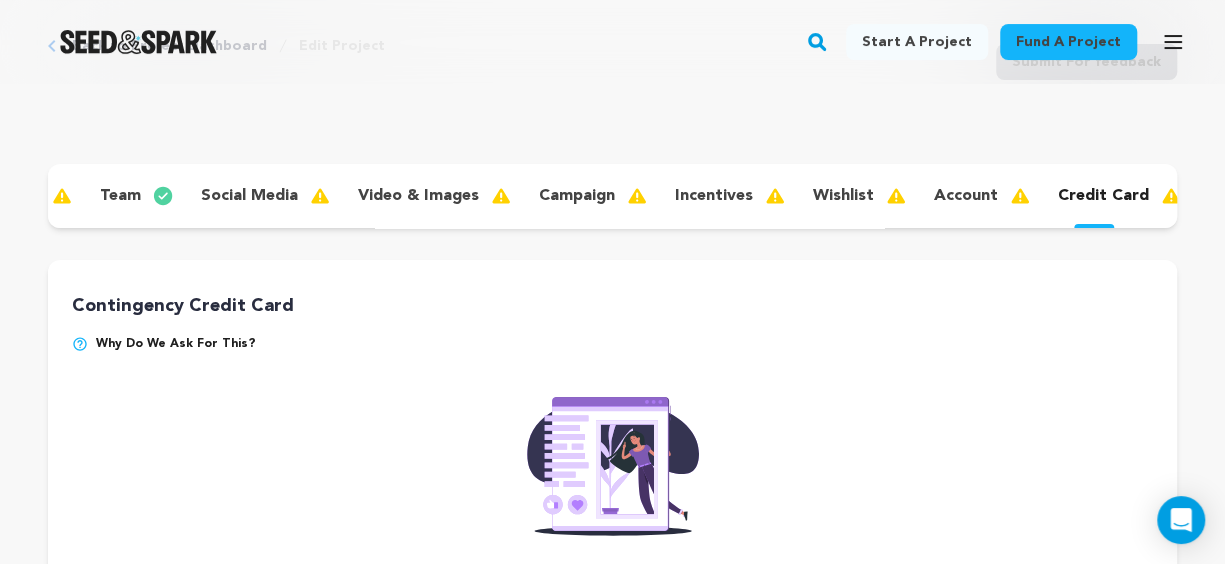 click on "account" at bounding box center (966, 196) 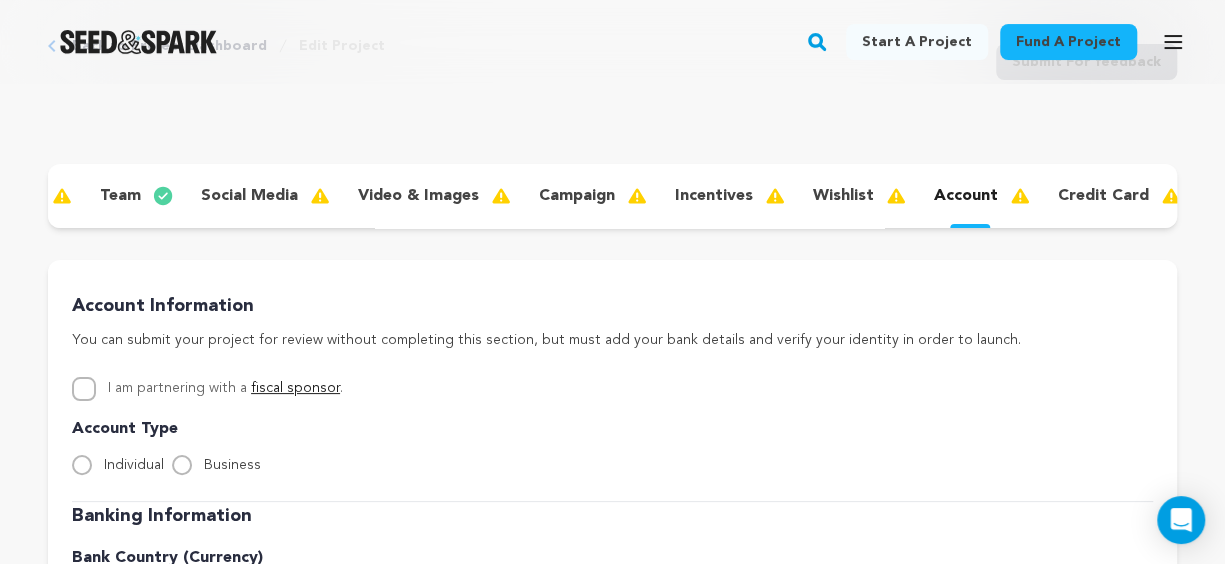 type 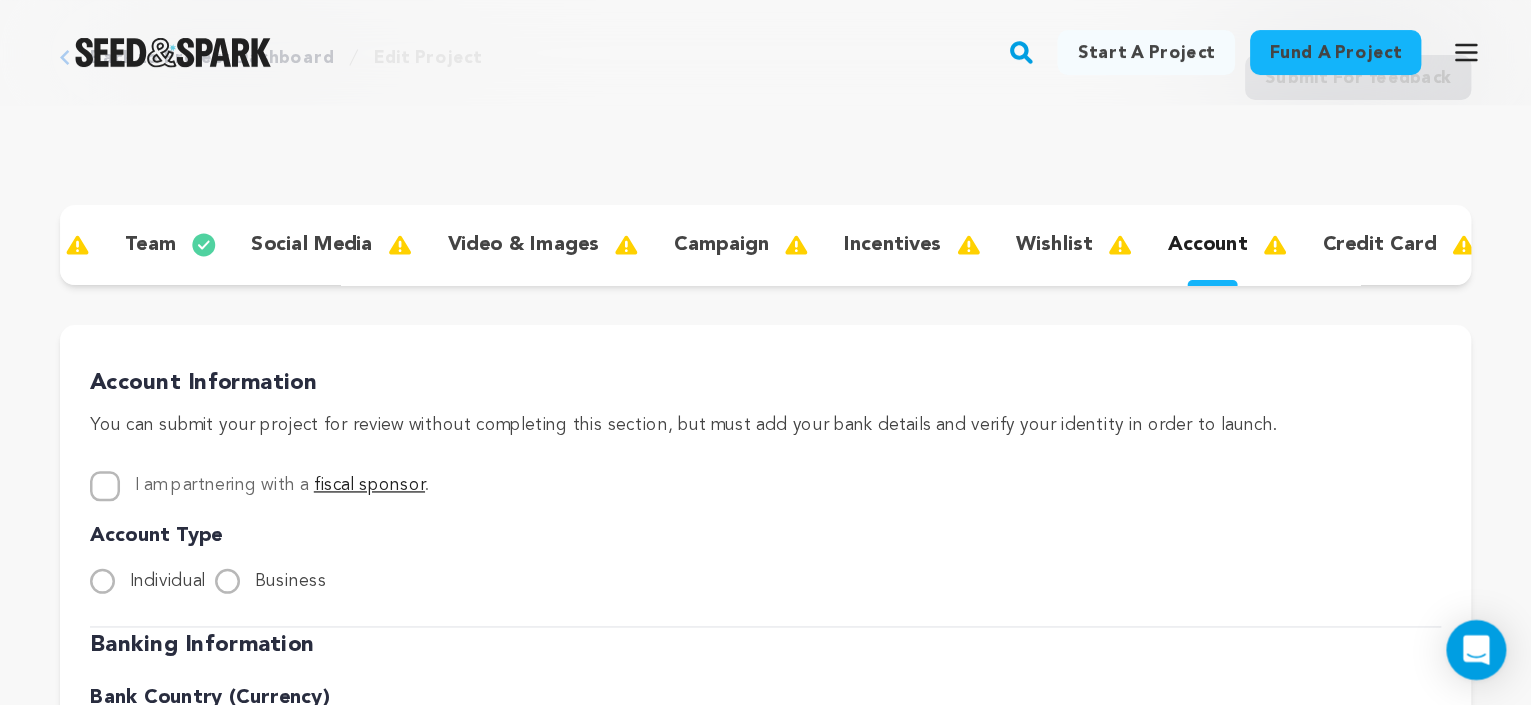 scroll, scrollTop: 99, scrollLeft: 0, axis: vertical 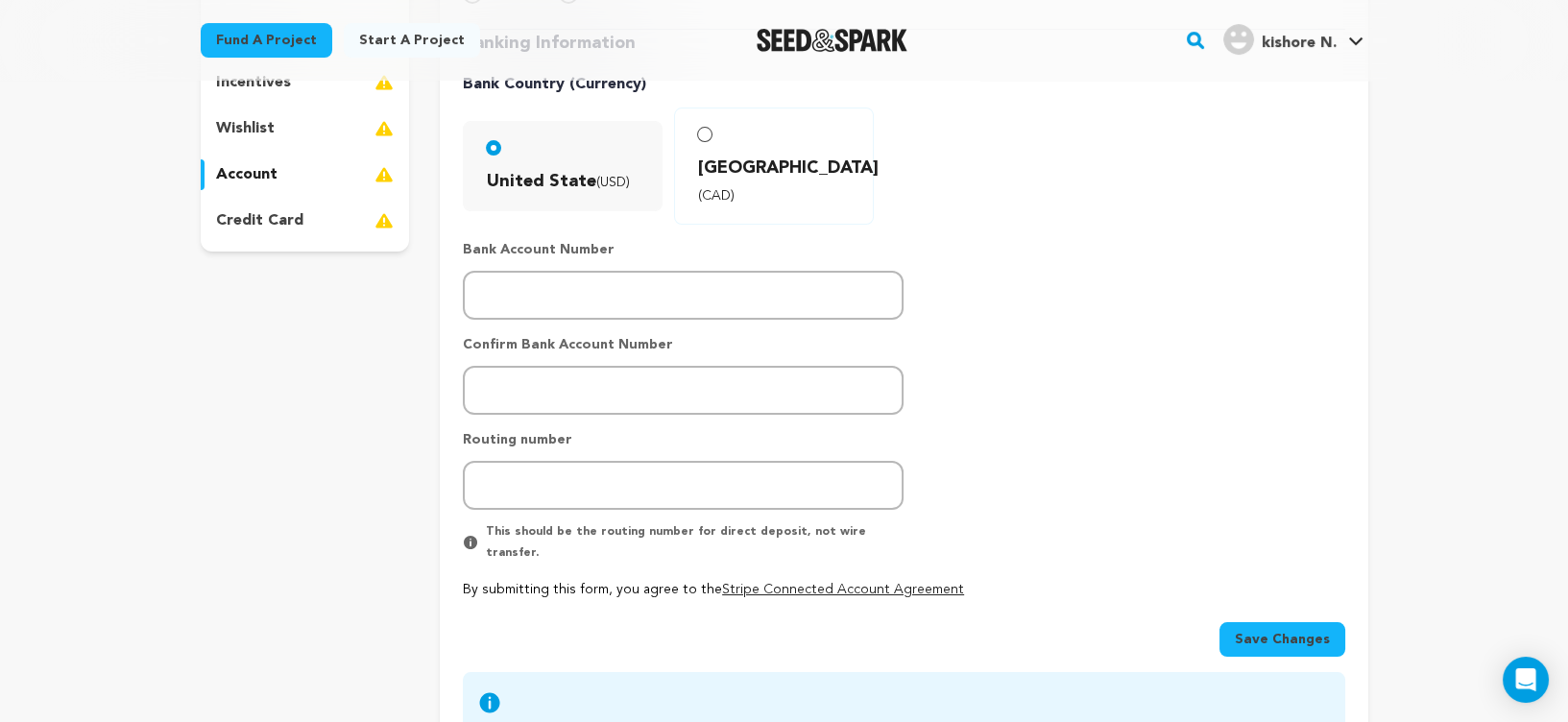 click on "credit card" at bounding box center [305, 221] 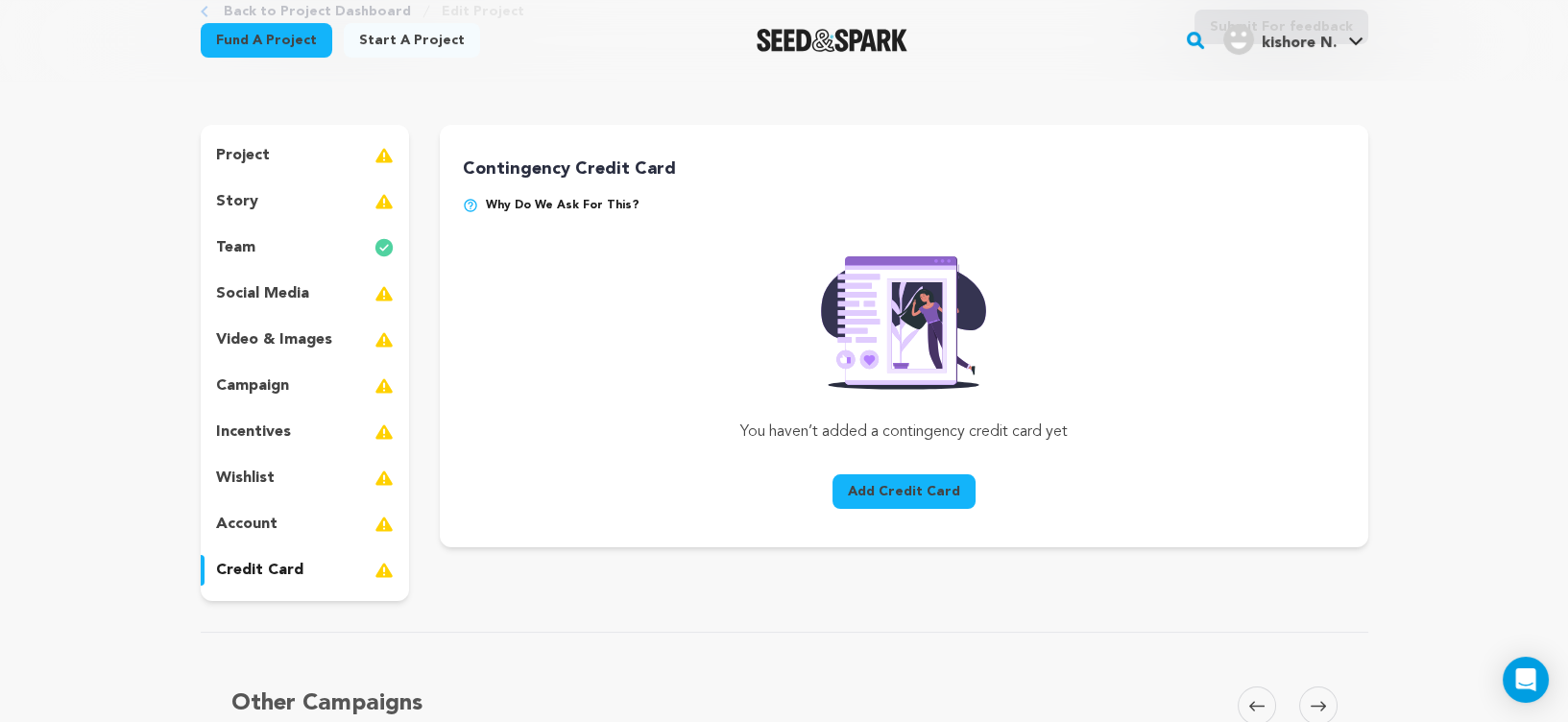 scroll, scrollTop: 94, scrollLeft: 0, axis: vertical 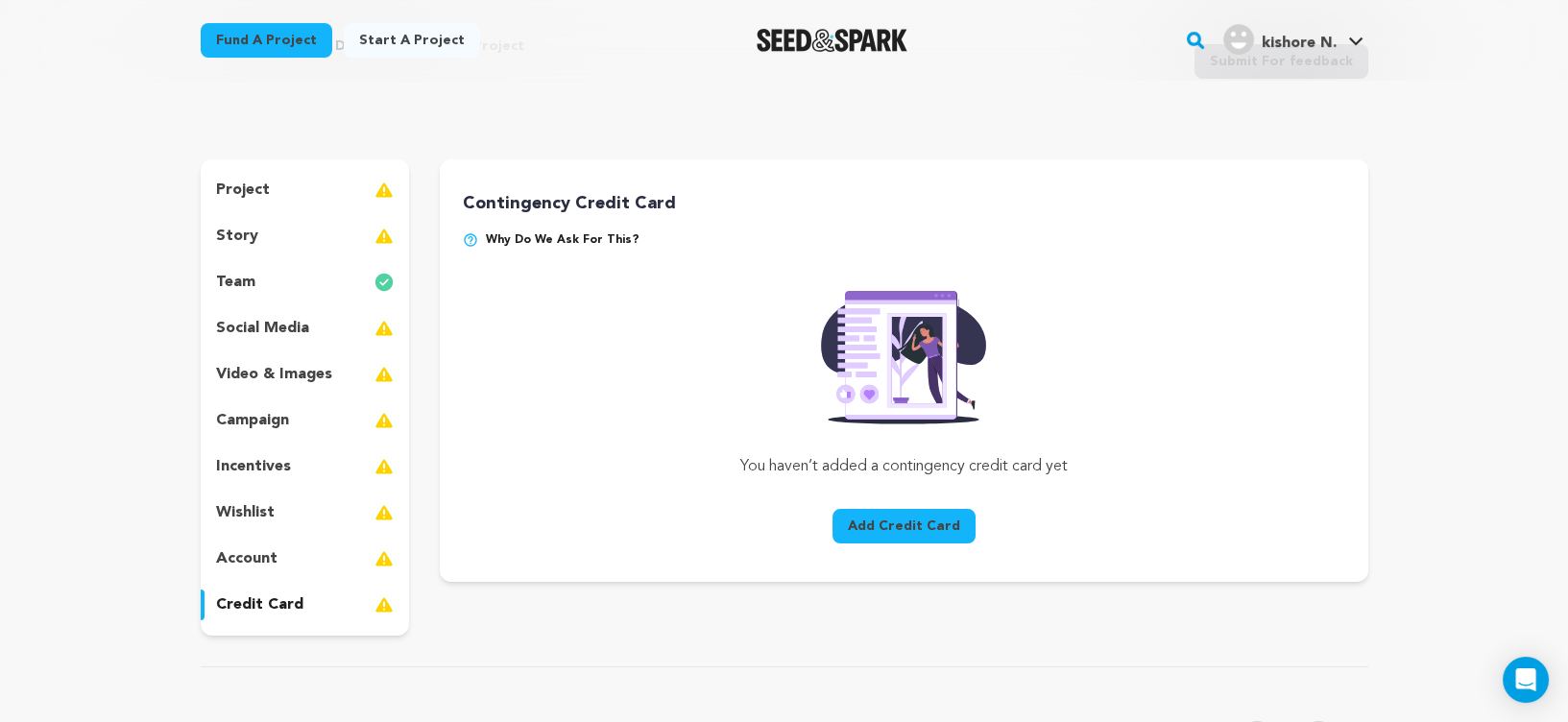 click on "You haven’t added a contingency credit card yet" at bounding box center [904, 467] 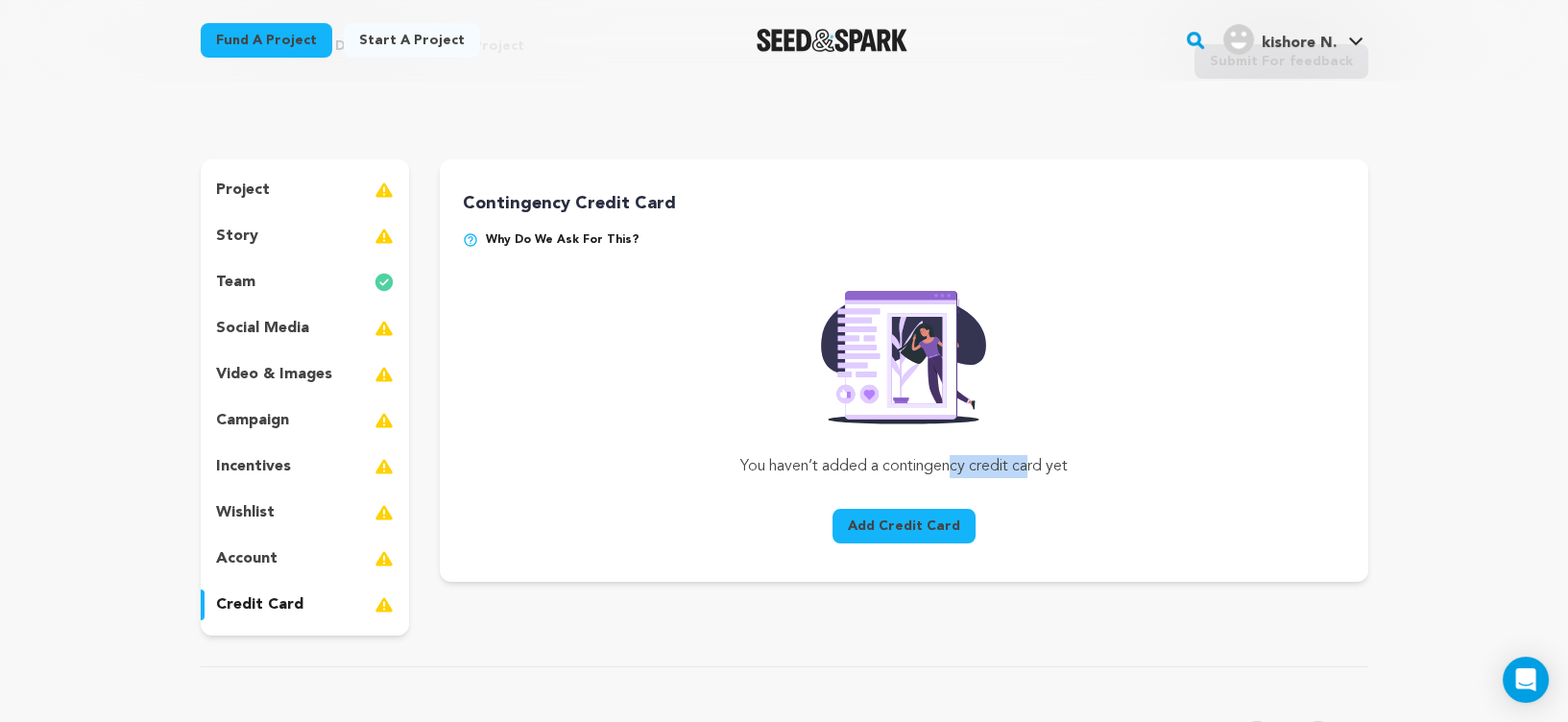 click on "You haven’t added a contingency credit card yet" at bounding box center (904, 467) 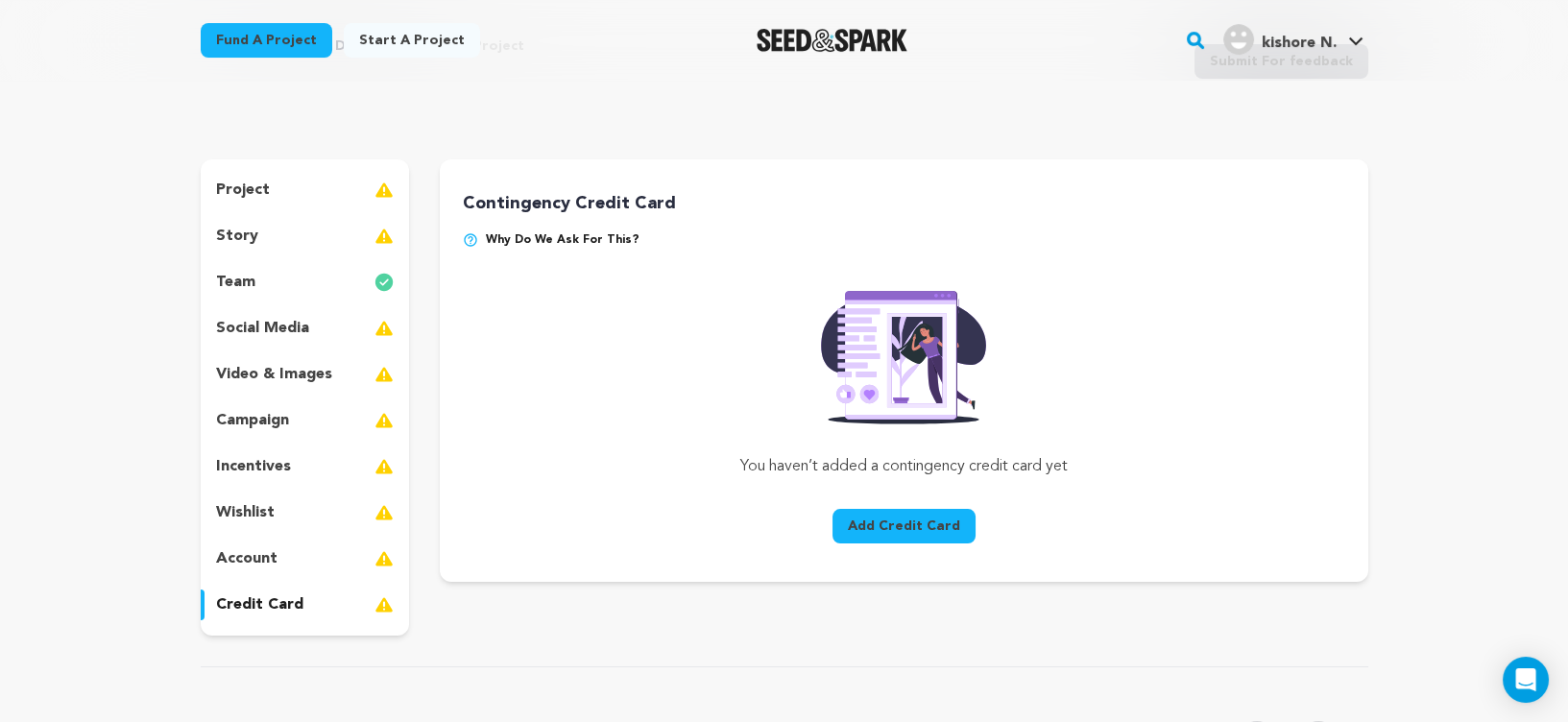click on "Back to Project Dashboard
Edit Project
Submit For feedback
Submit For feedback
project" at bounding box center (784, 902) 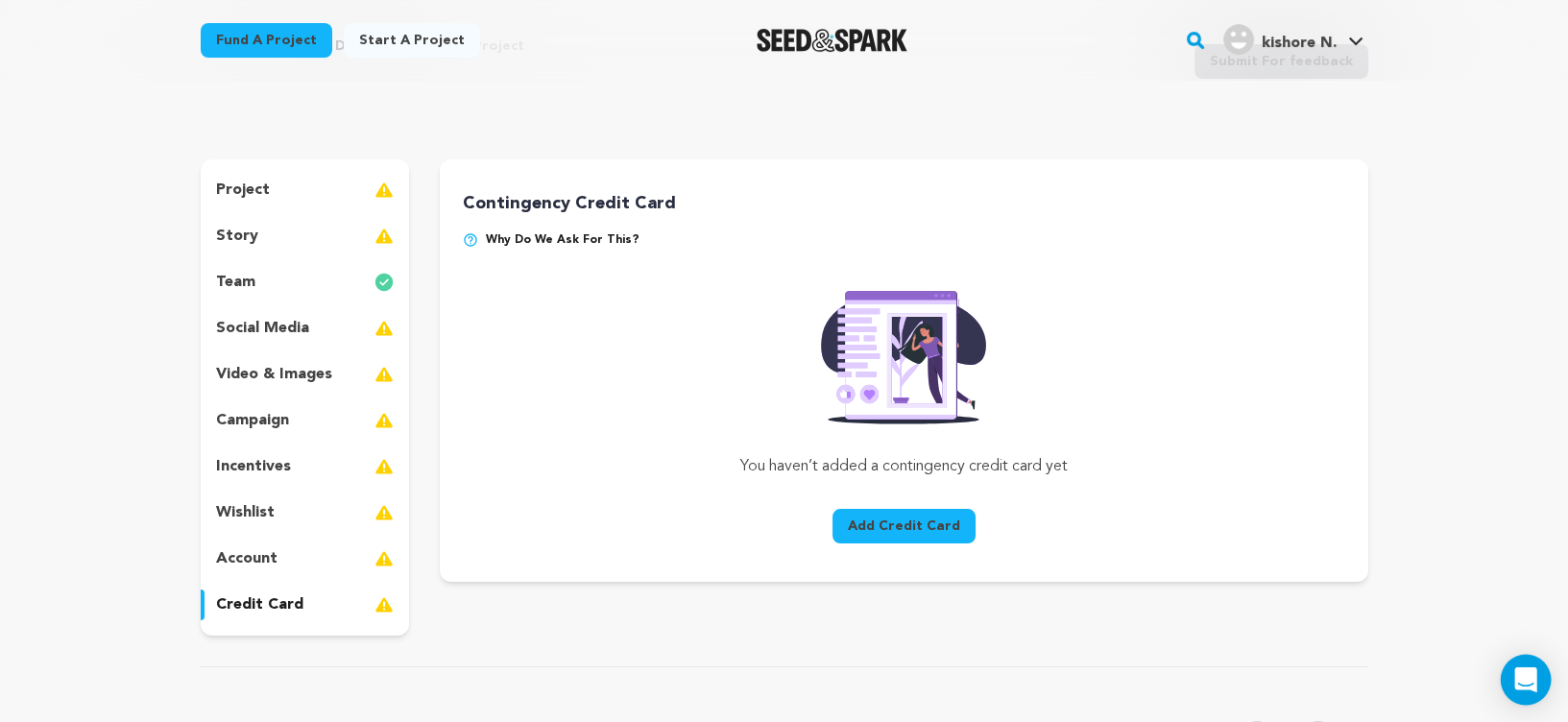 click 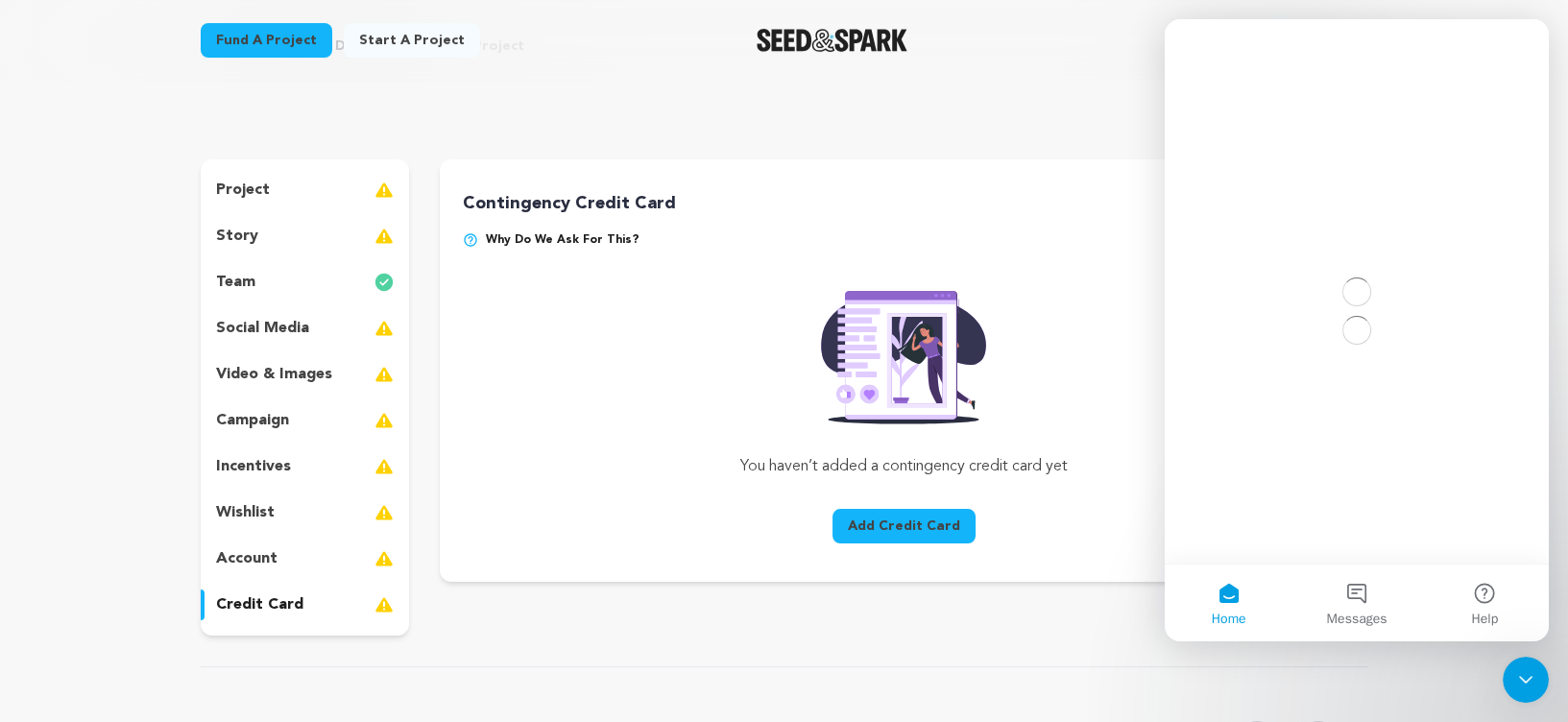 scroll, scrollTop: 0, scrollLeft: 0, axis: both 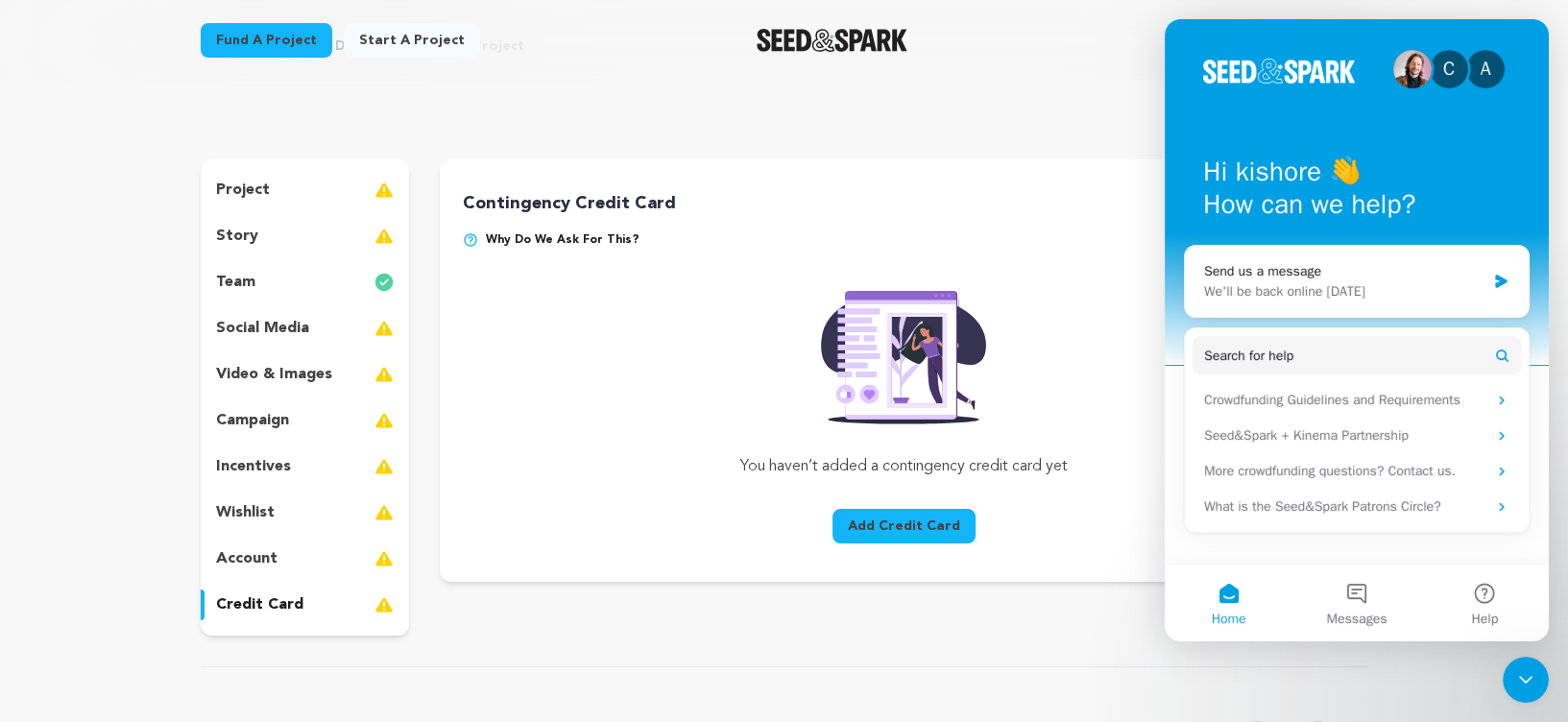 click at bounding box center [904, 351] 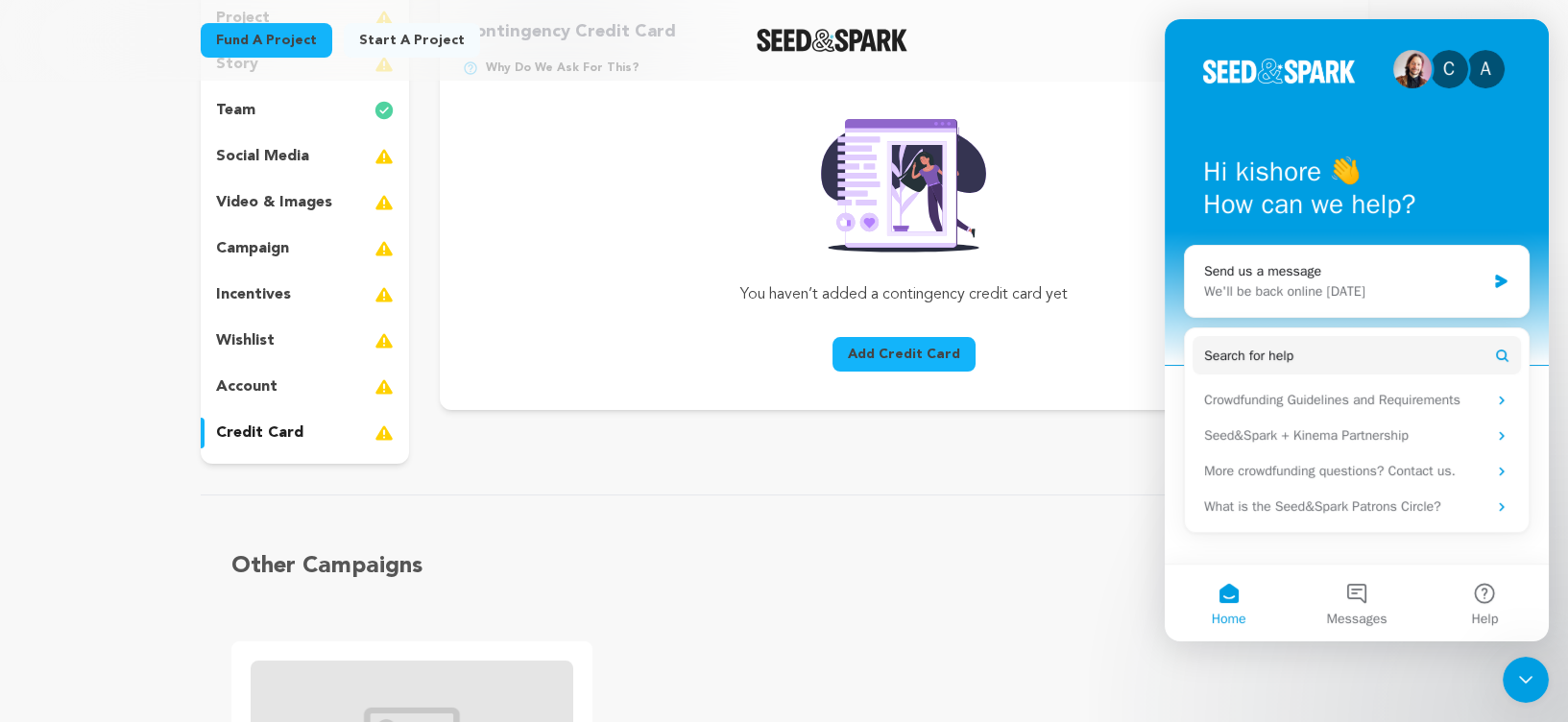 scroll, scrollTop: 350, scrollLeft: 0, axis: vertical 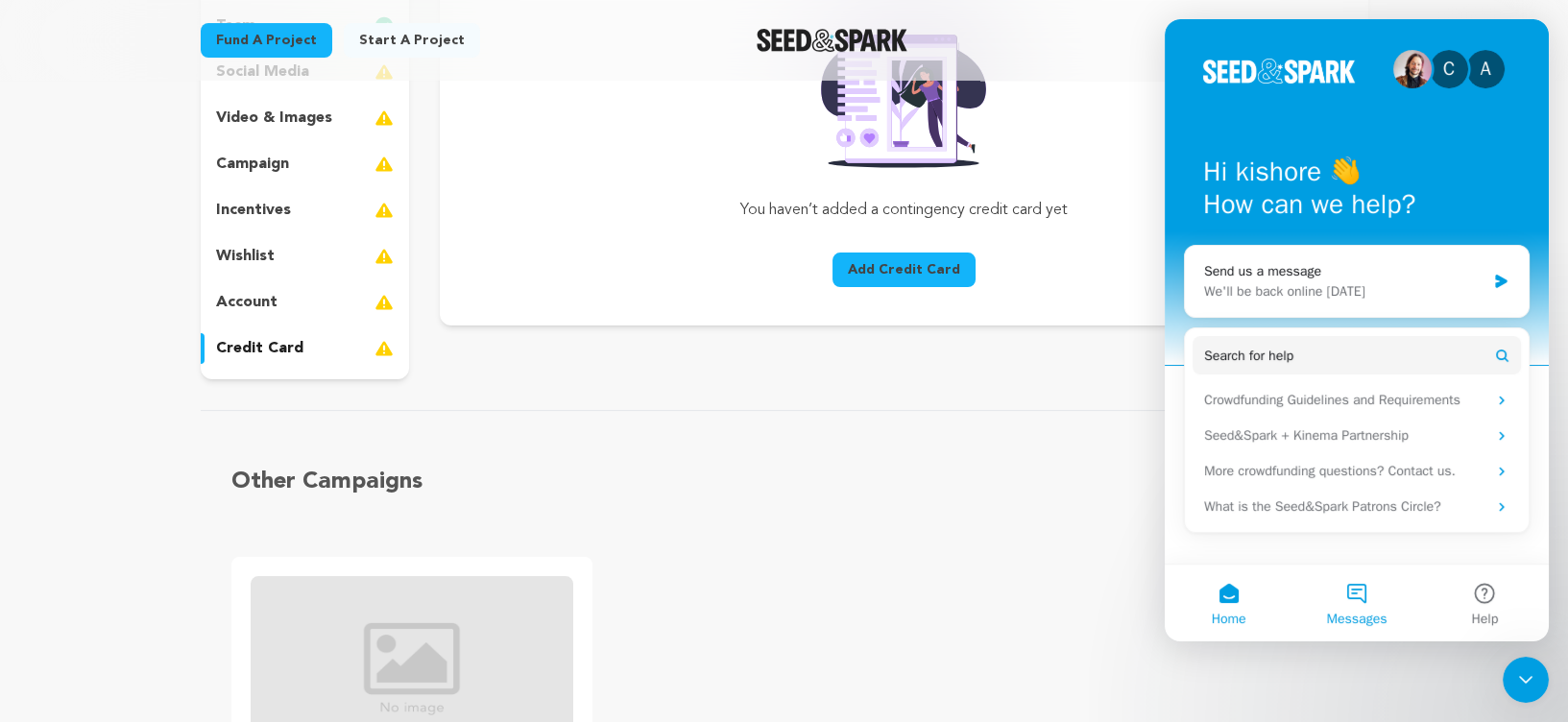 click on "Messages" at bounding box center [1356, 603] 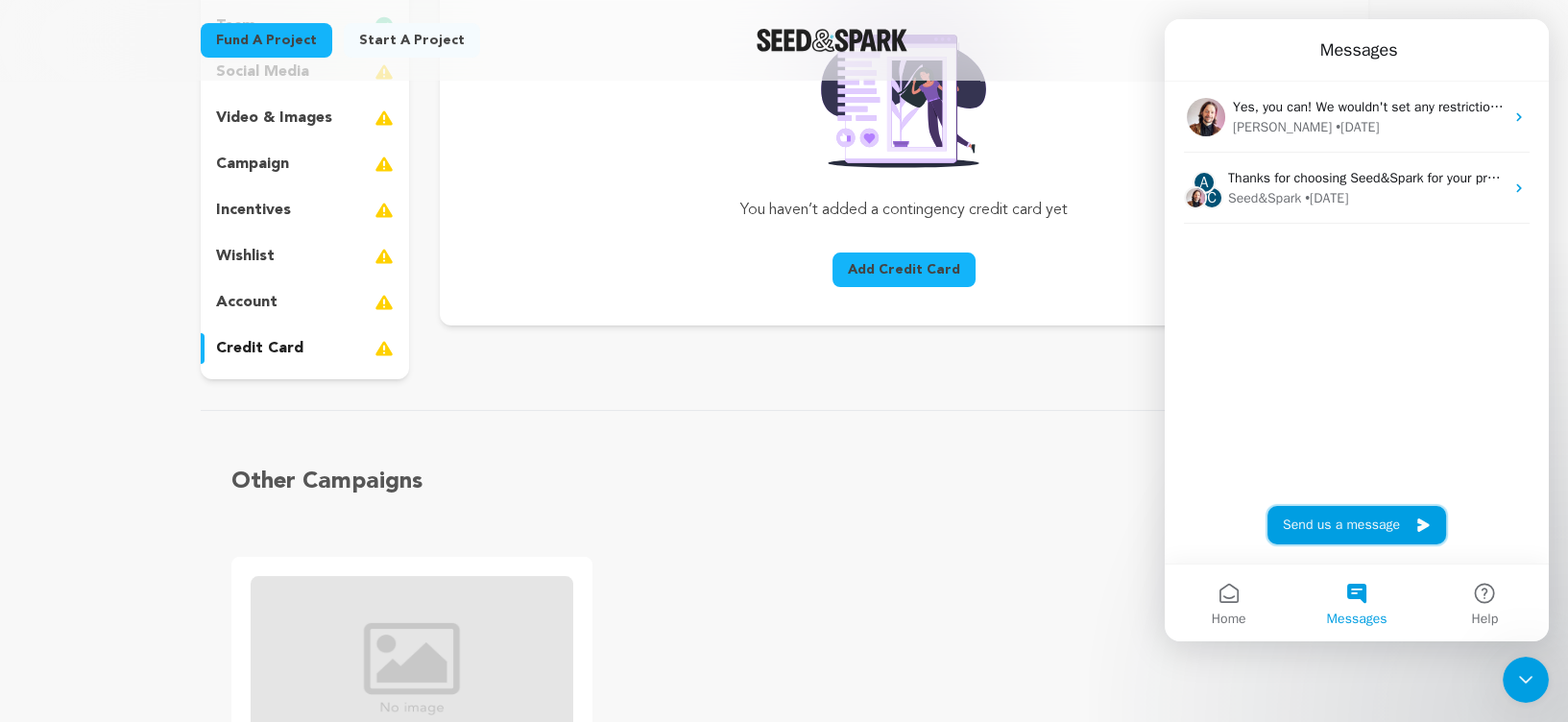 click 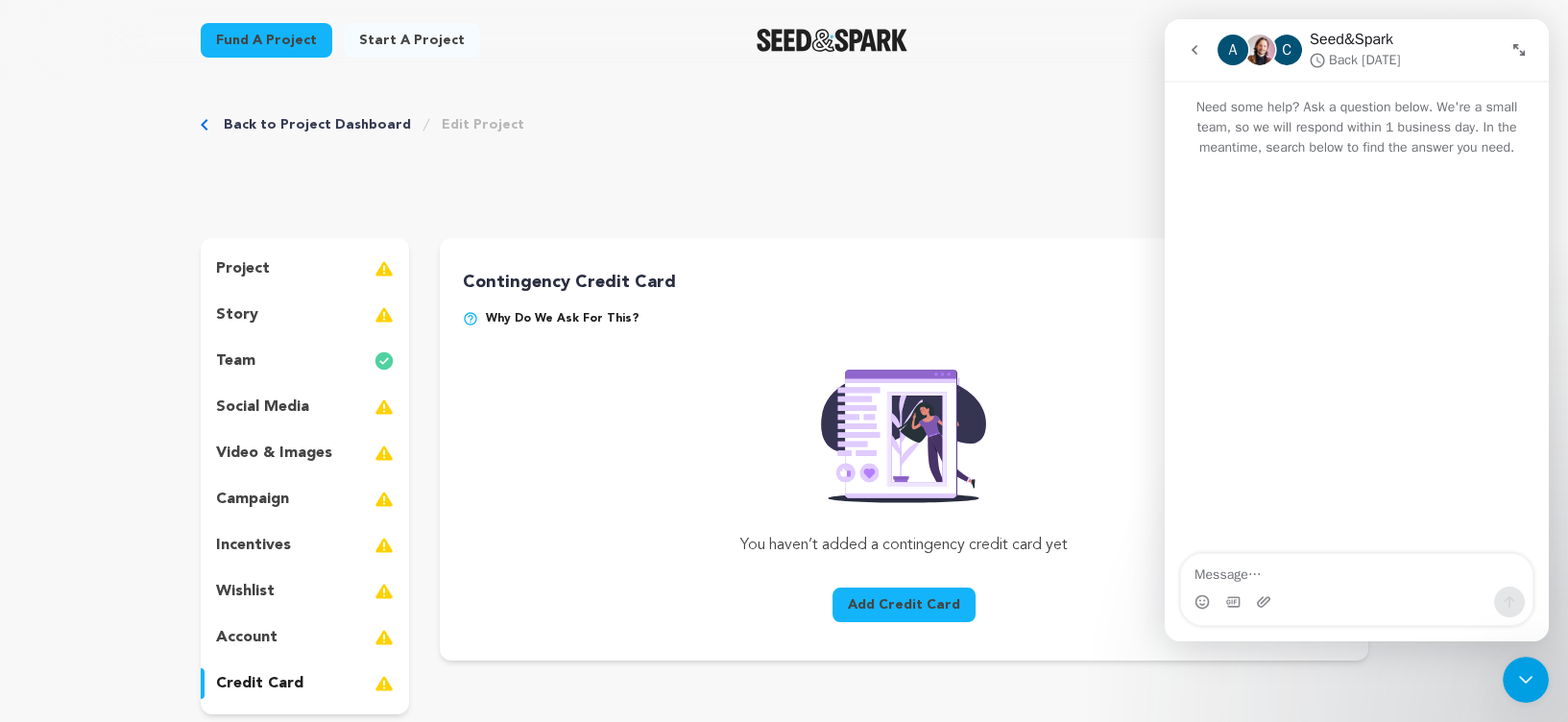 scroll, scrollTop: 0, scrollLeft: 0, axis: both 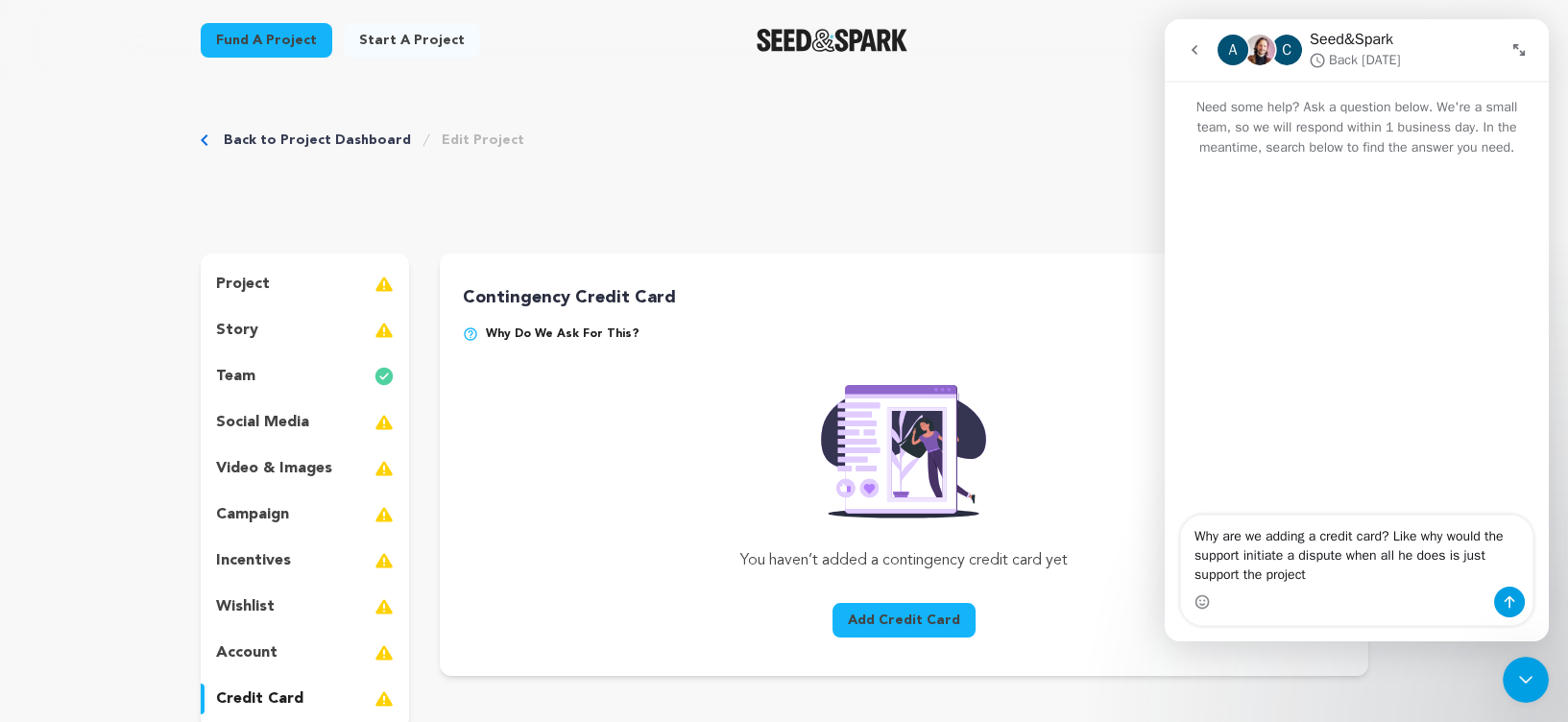 type on "Why are we adding a credit card? Like why would the support initiate a dispute when all he does is just support the project?" 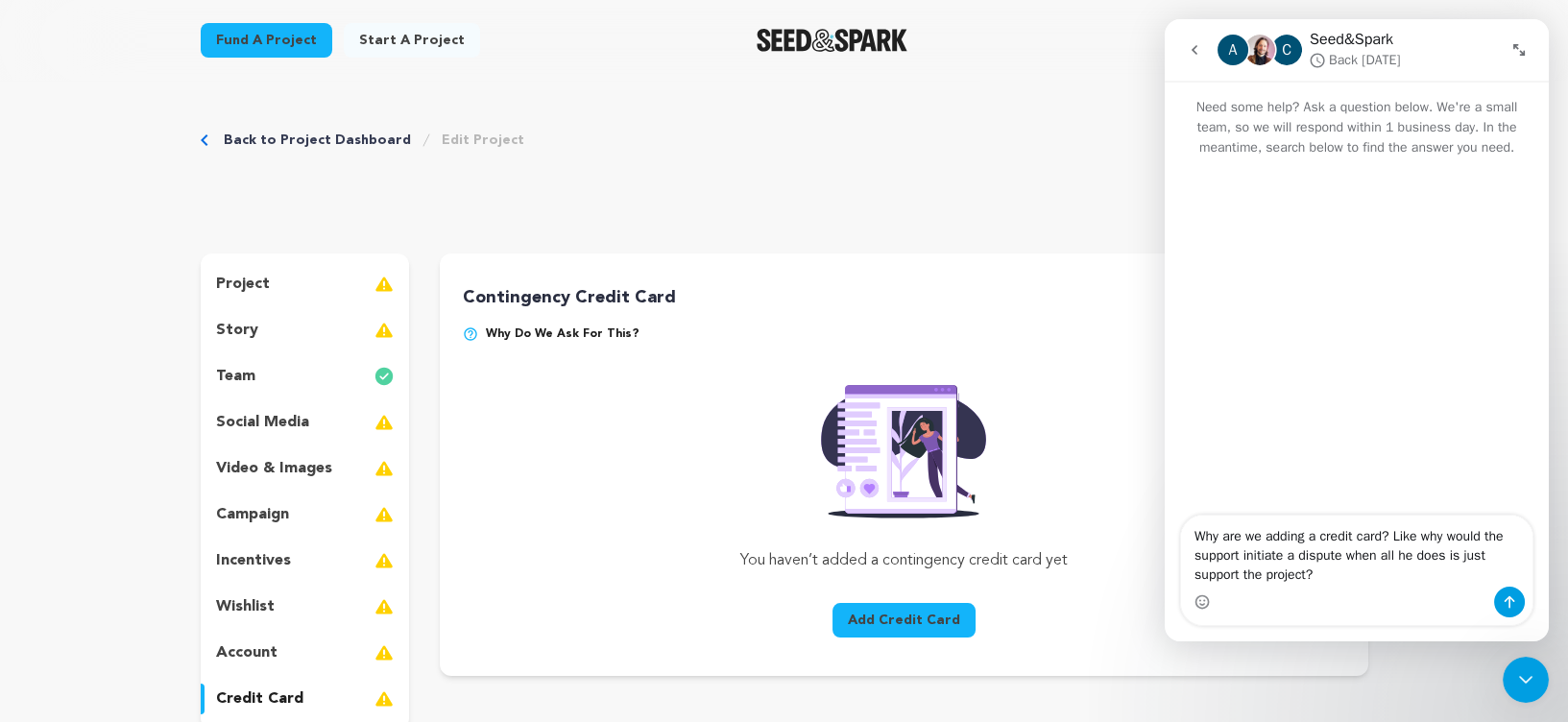 type 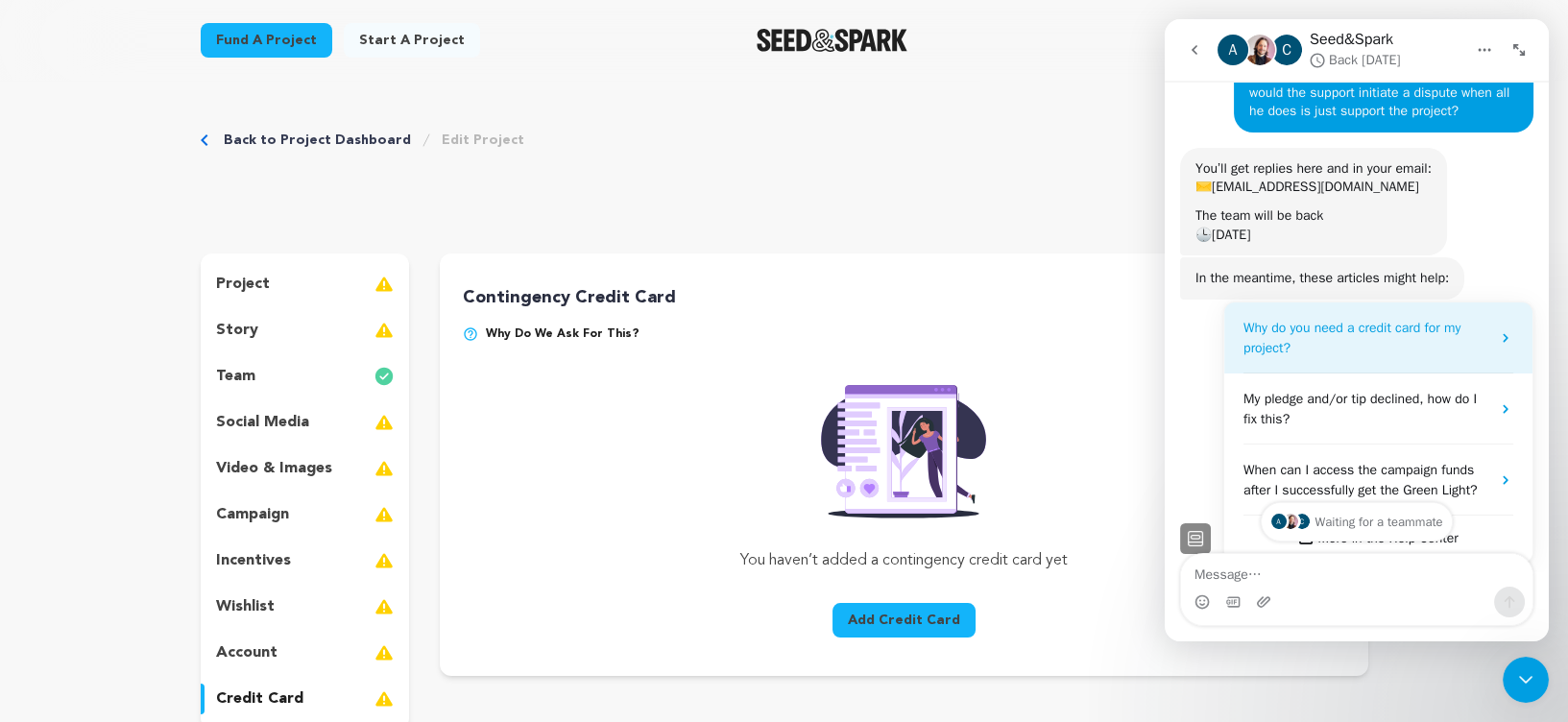 scroll, scrollTop: 230, scrollLeft: 0, axis: vertical 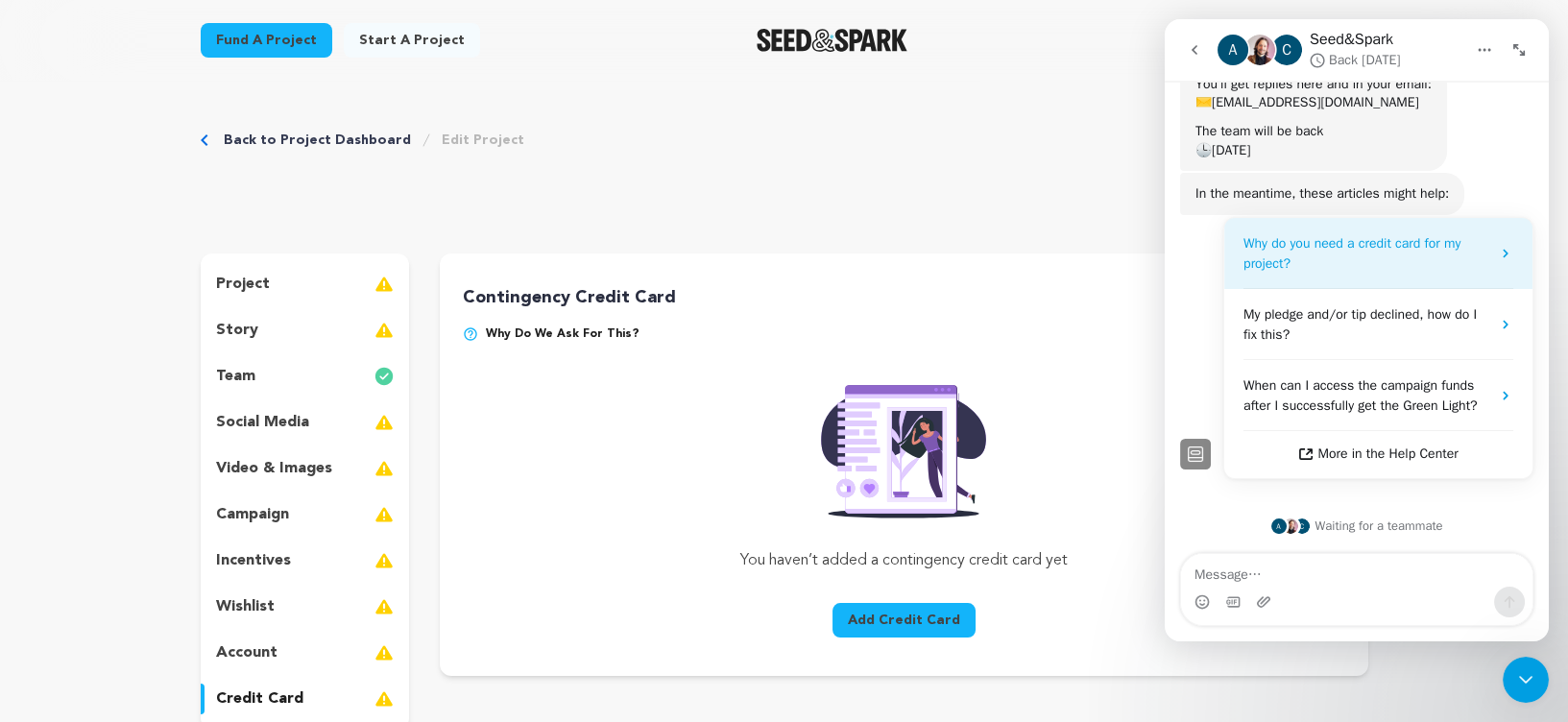 click on "Why do you need a credit card for my project?" at bounding box center [1352, 253] 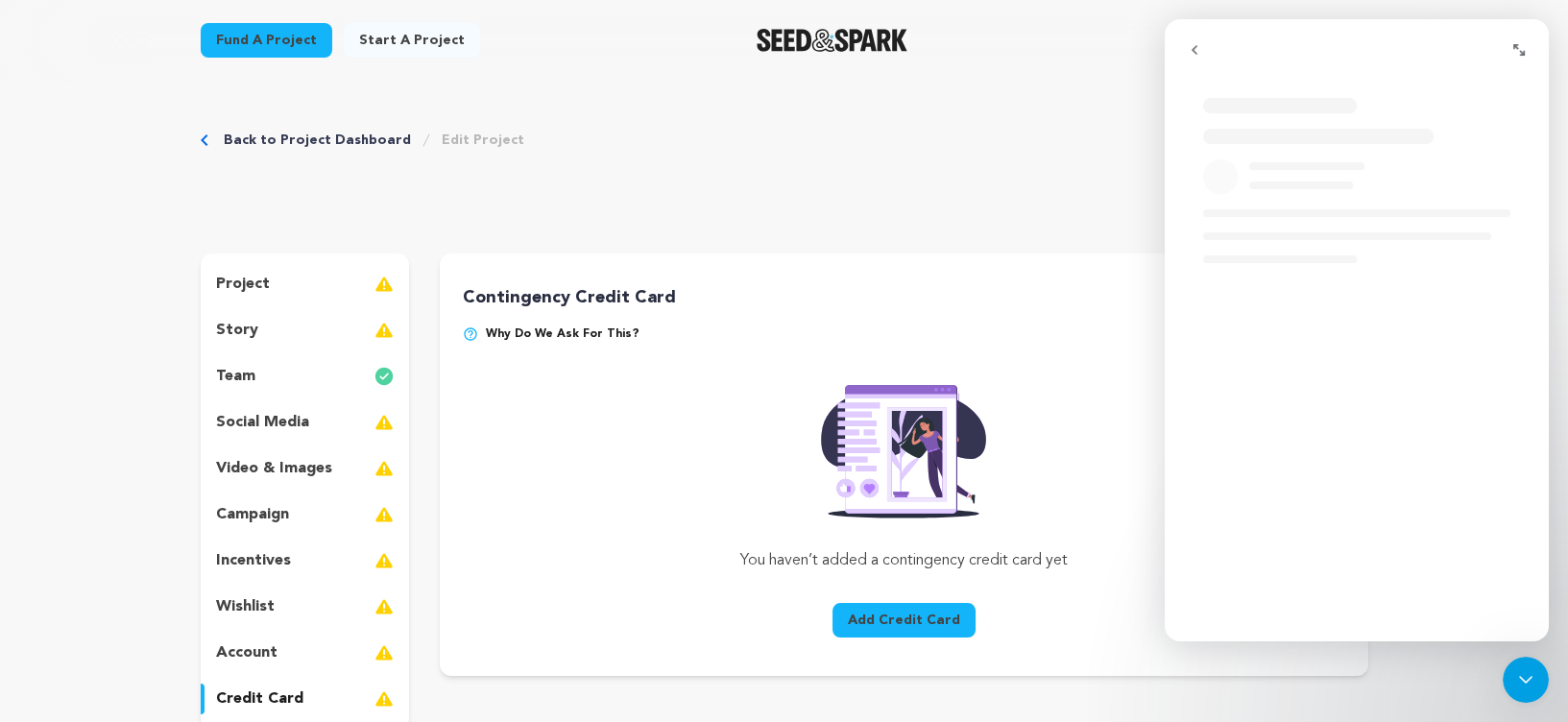 scroll, scrollTop: 0, scrollLeft: 0, axis: both 